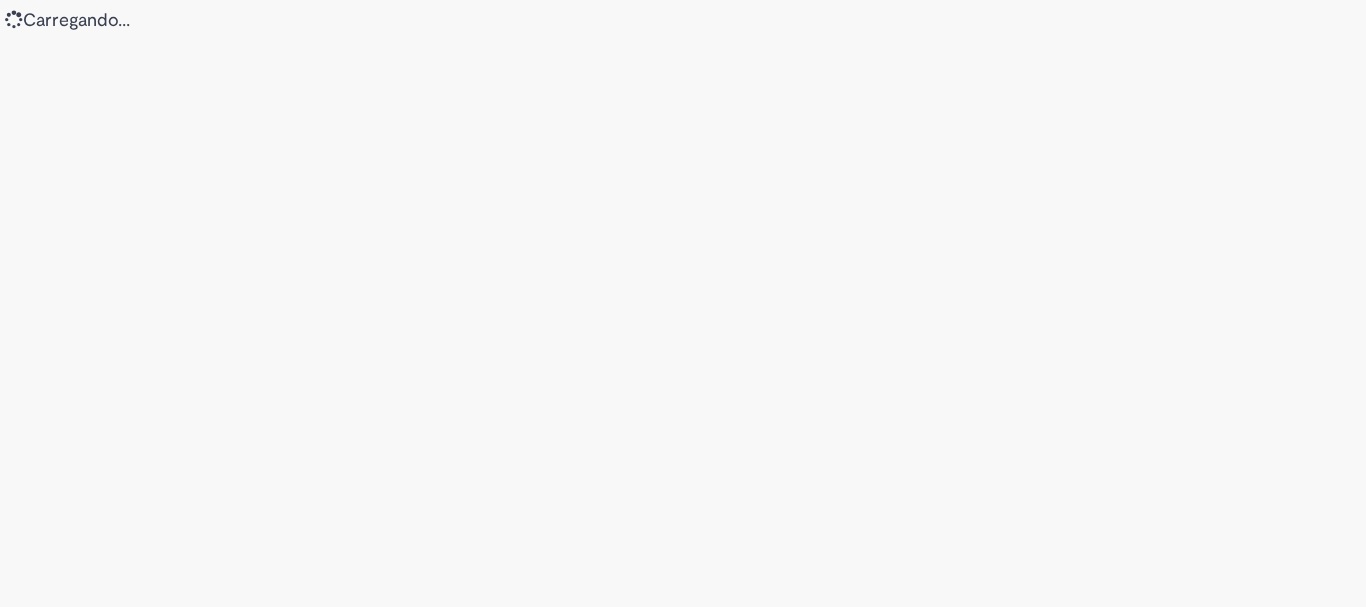 scroll, scrollTop: 0, scrollLeft: 0, axis: both 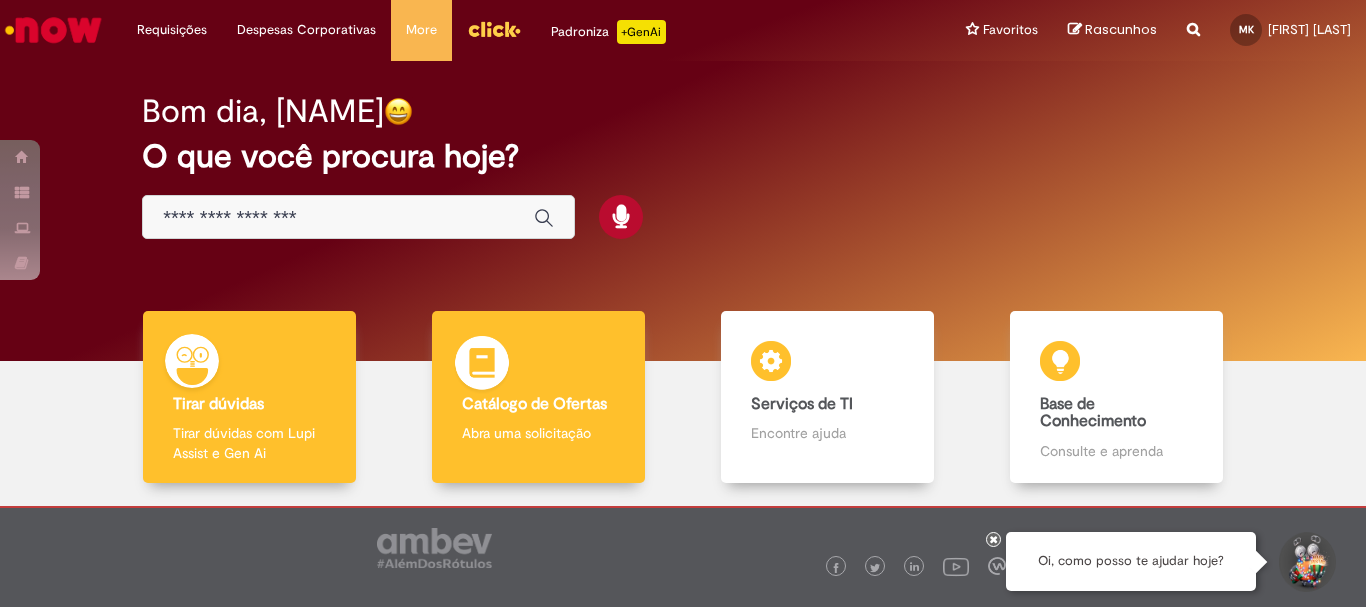 click on "Catálogo de Ofertas" at bounding box center [534, 404] 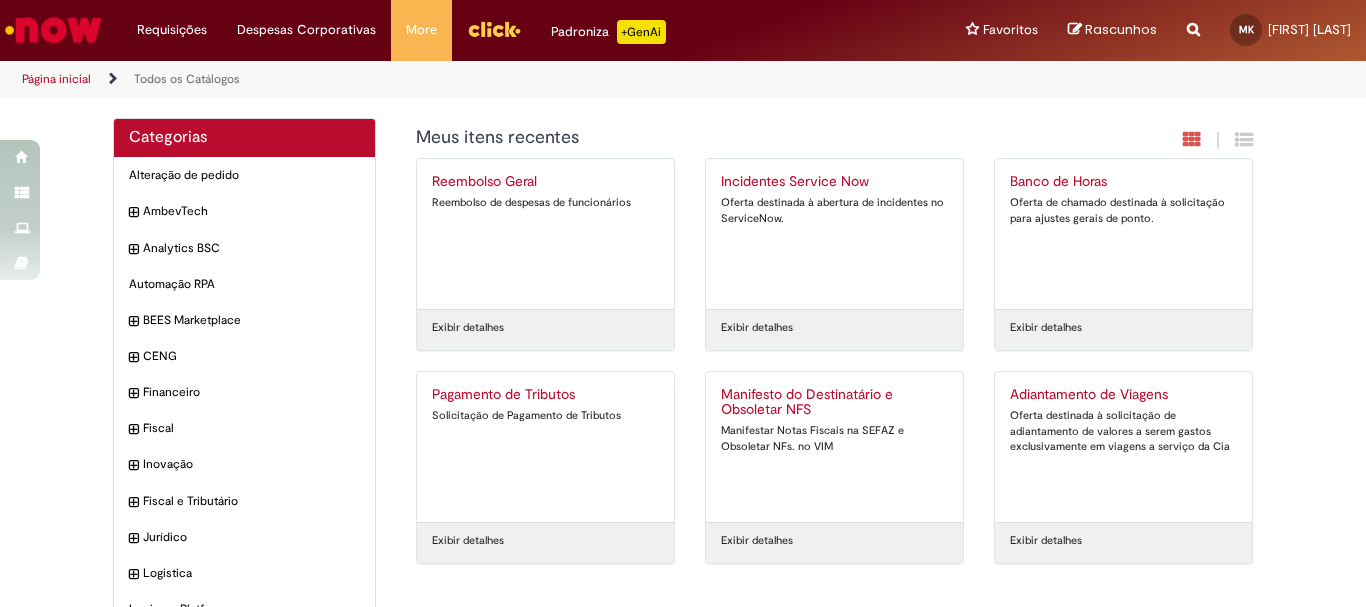 click on "Reportar problema
Artigos
Não encontrou base de conhecimento
Catálogo
Não foram encontradas ofertas
Comunidade
Nenhum resultado encontrado na comunidade" at bounding box center [1193, 30] 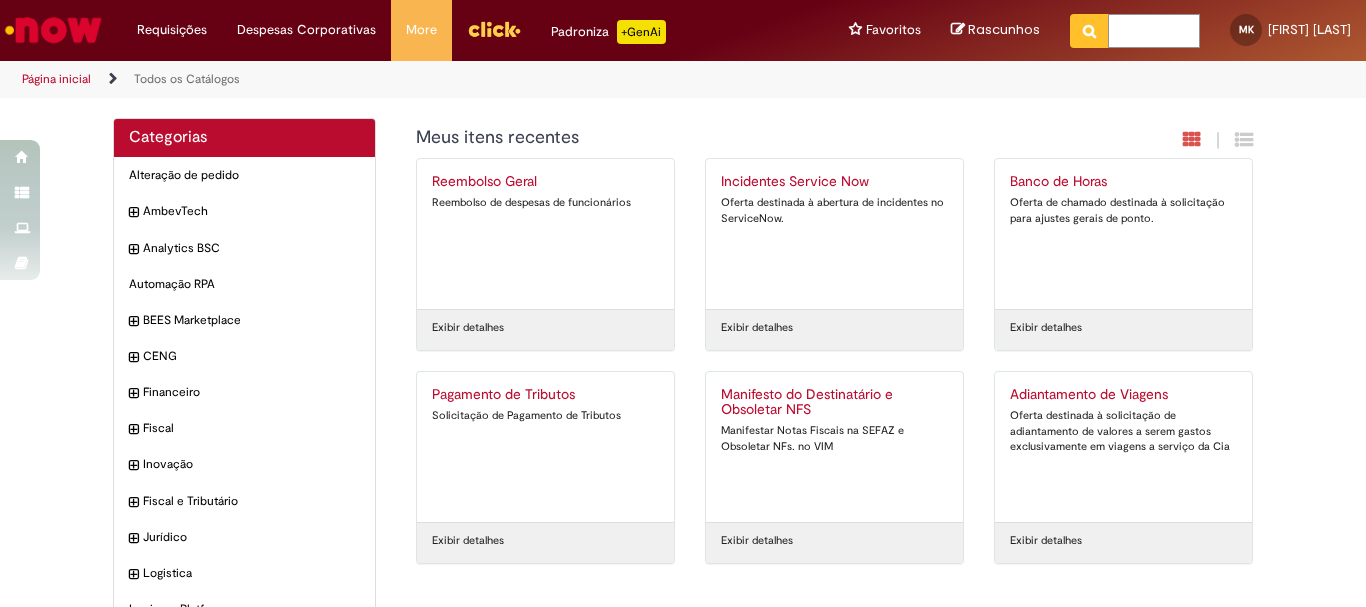 click at bounding box center [1154, 31] 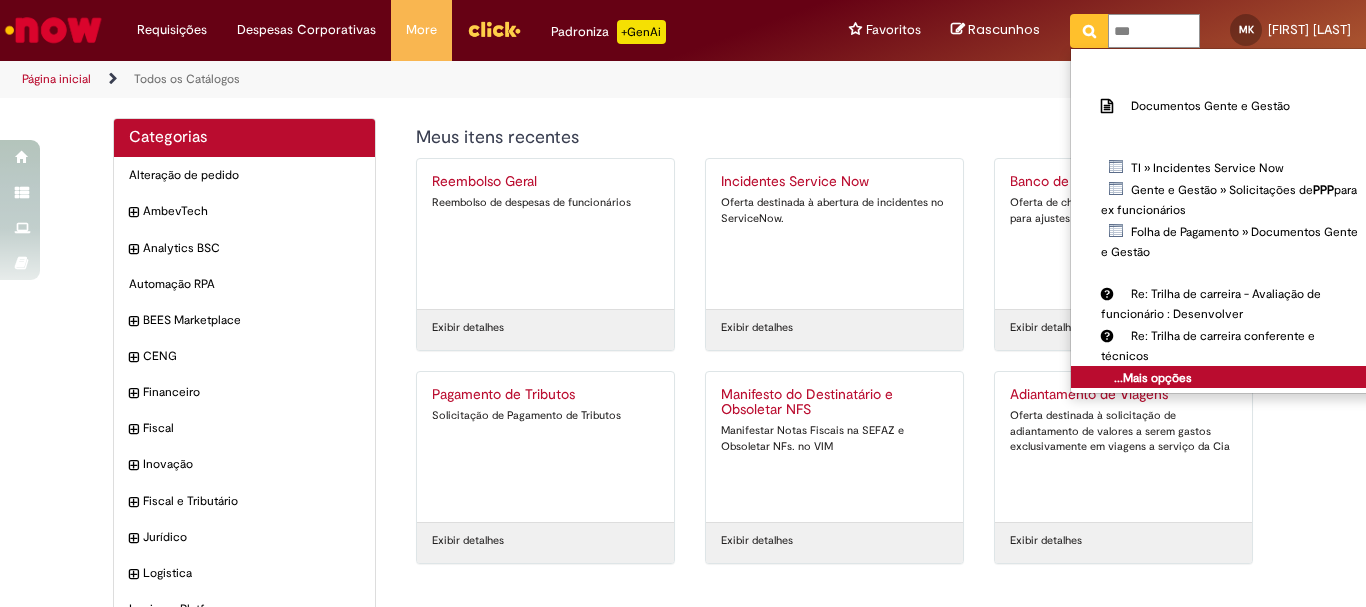 type on "***" 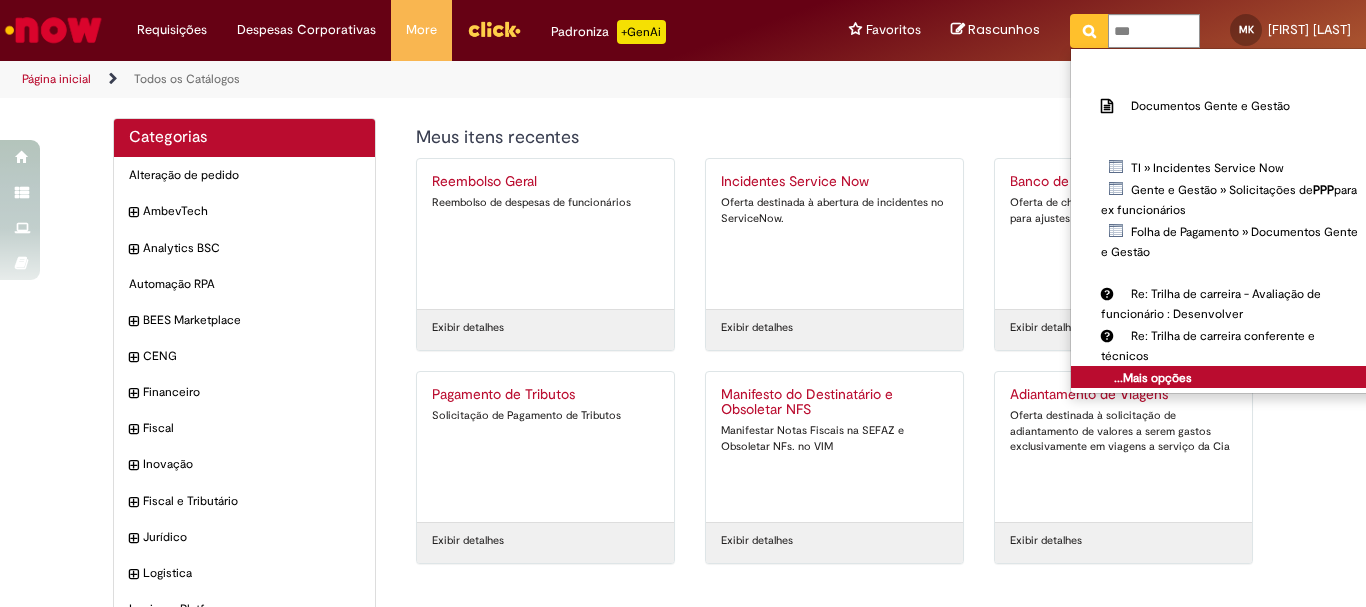 click on "...Mais opções" at bounding box center (1153, 378) 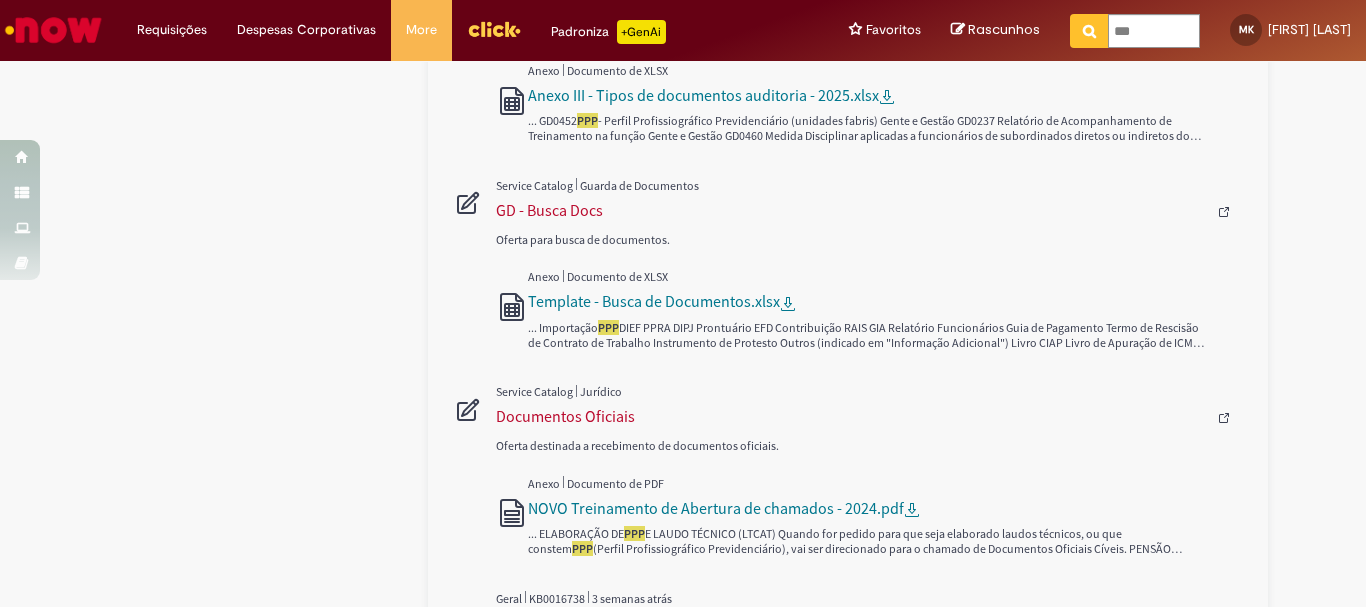 scroll, scrollTop: 868, scrollLeft: 0, axis: vertical 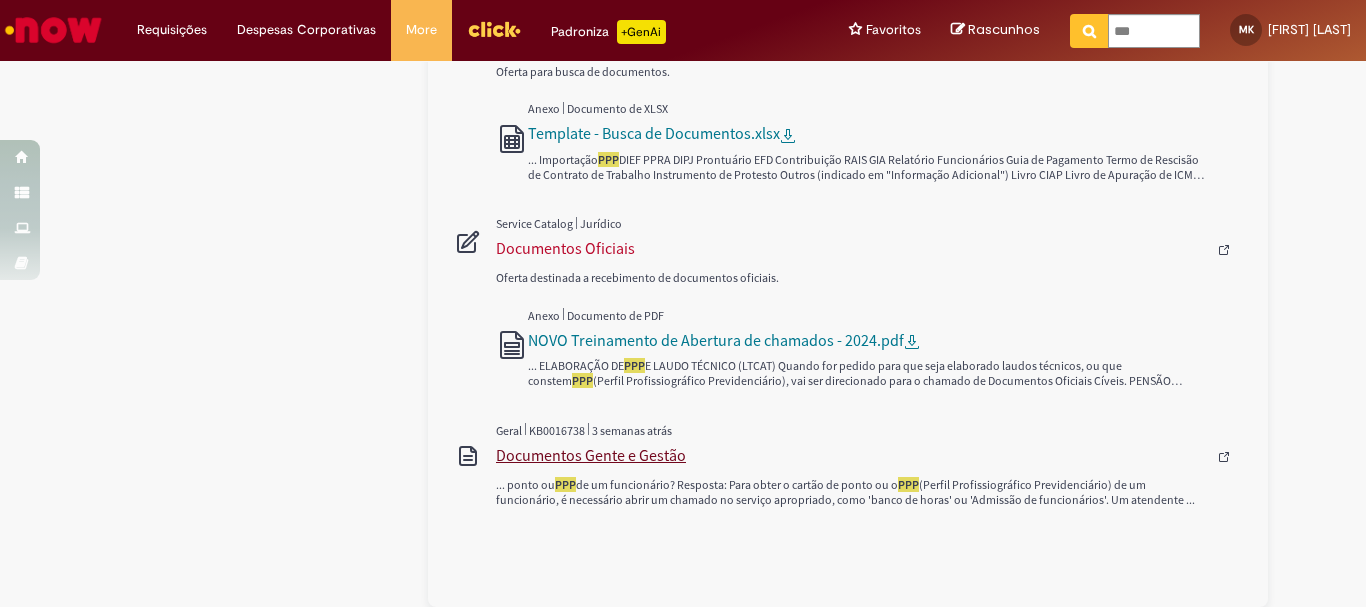 click on "Documentos Gente e Gestão" at bounding box center (851, 455) 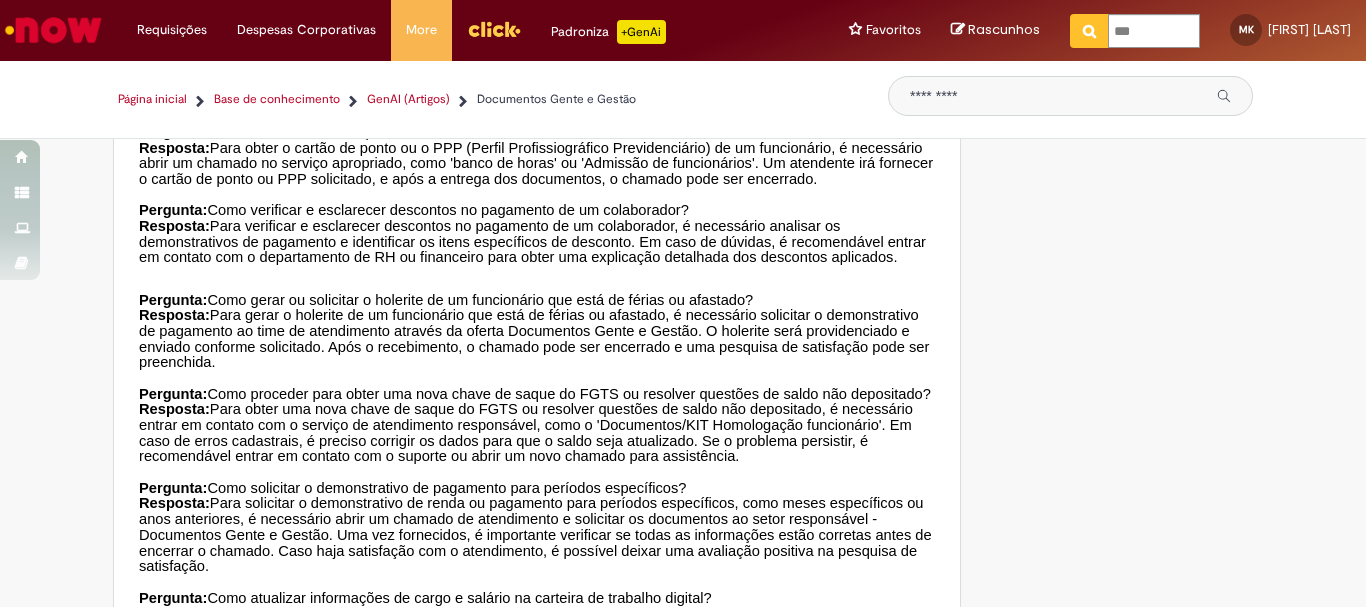 scroll, scrollTop: 700, scrollLeft: 0, axis: vertical 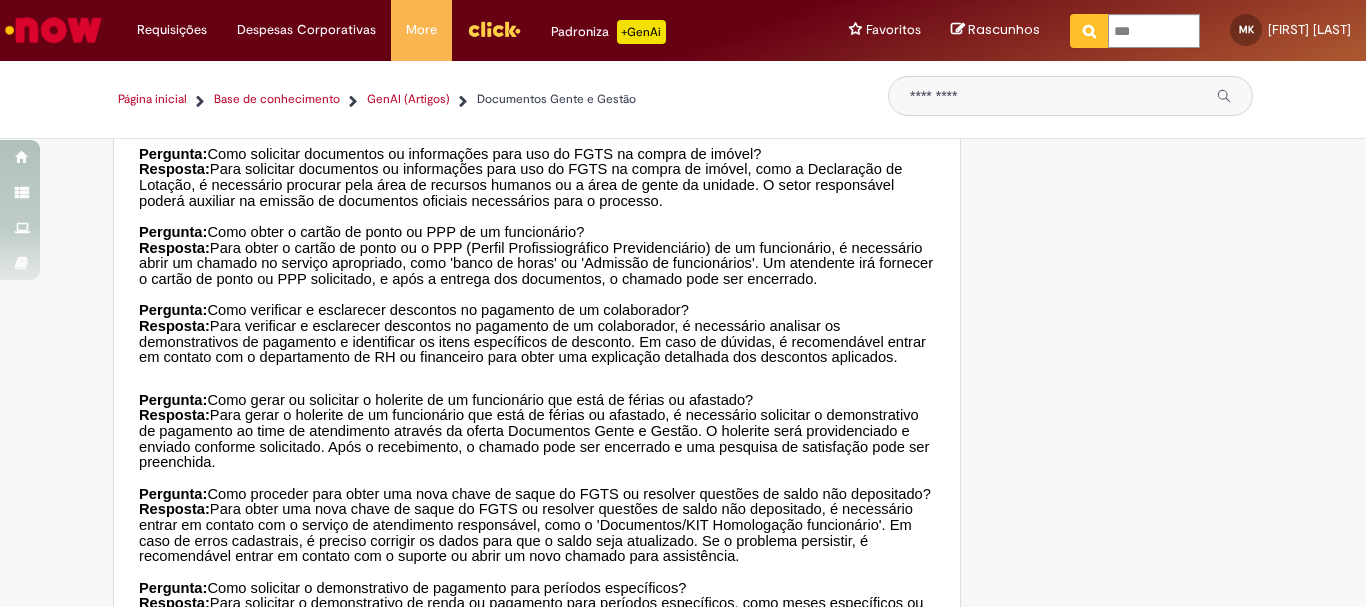click on "Página inicial" at bounding box center (152, 99) 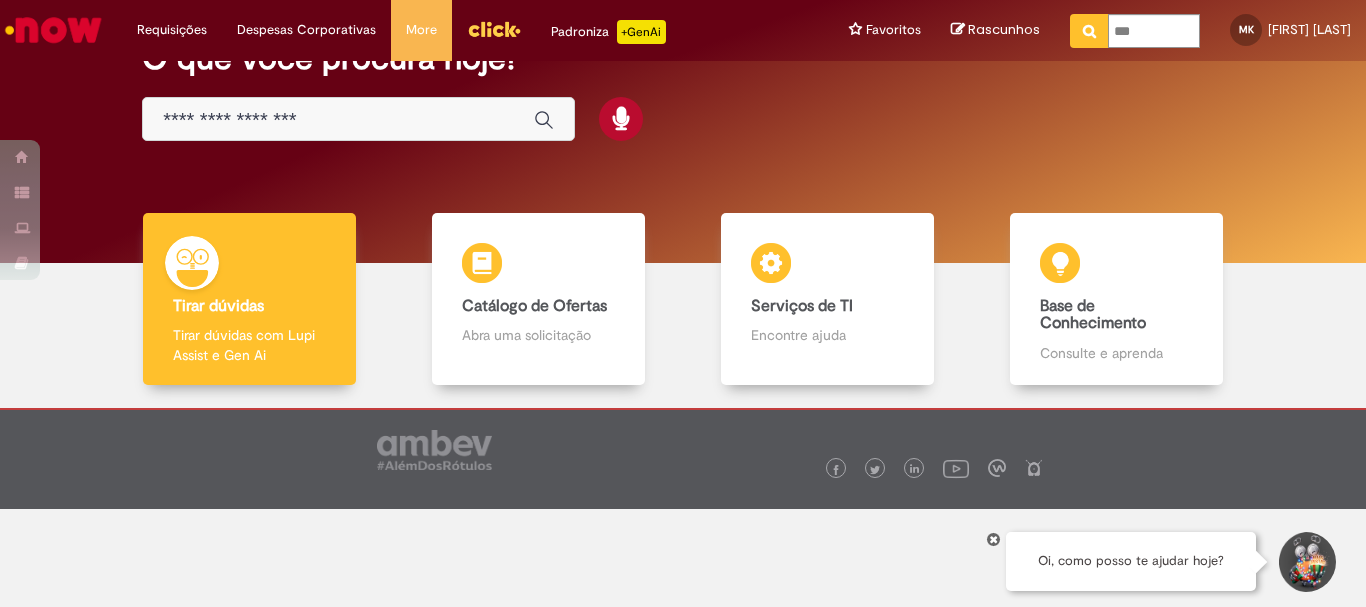 scroll, scrollTop: 0, scrollLeft: 0, axis: both 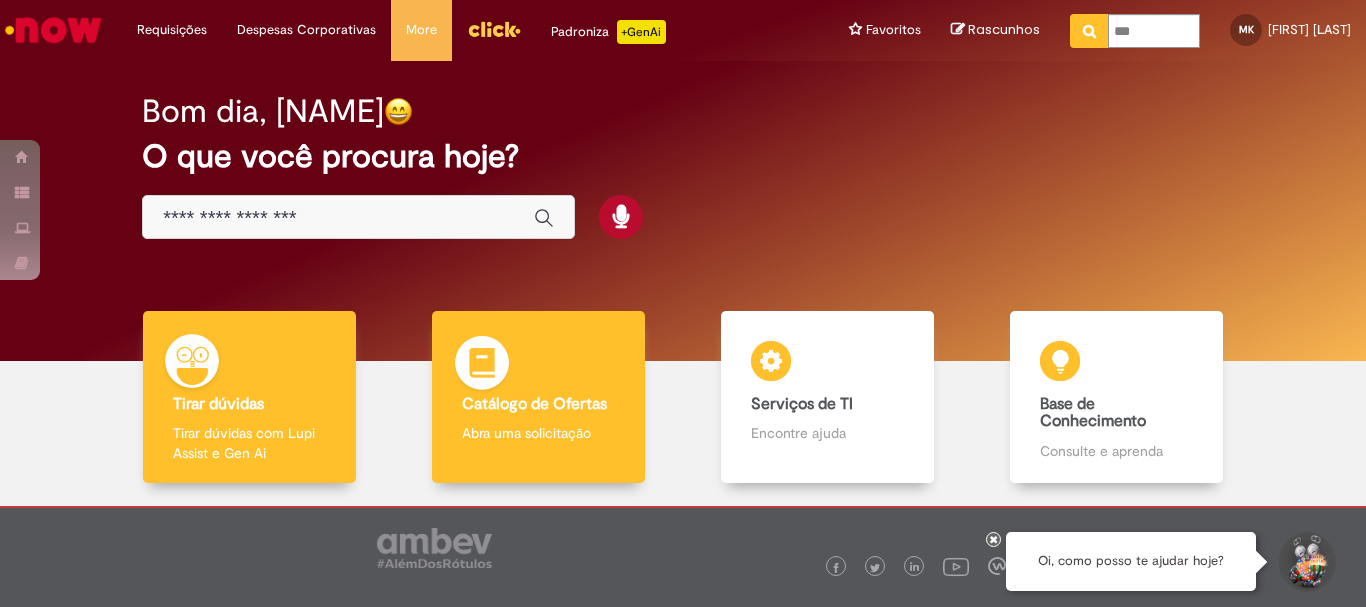click on "Catálogo de Ofertas" at bounding box center [534, 404] 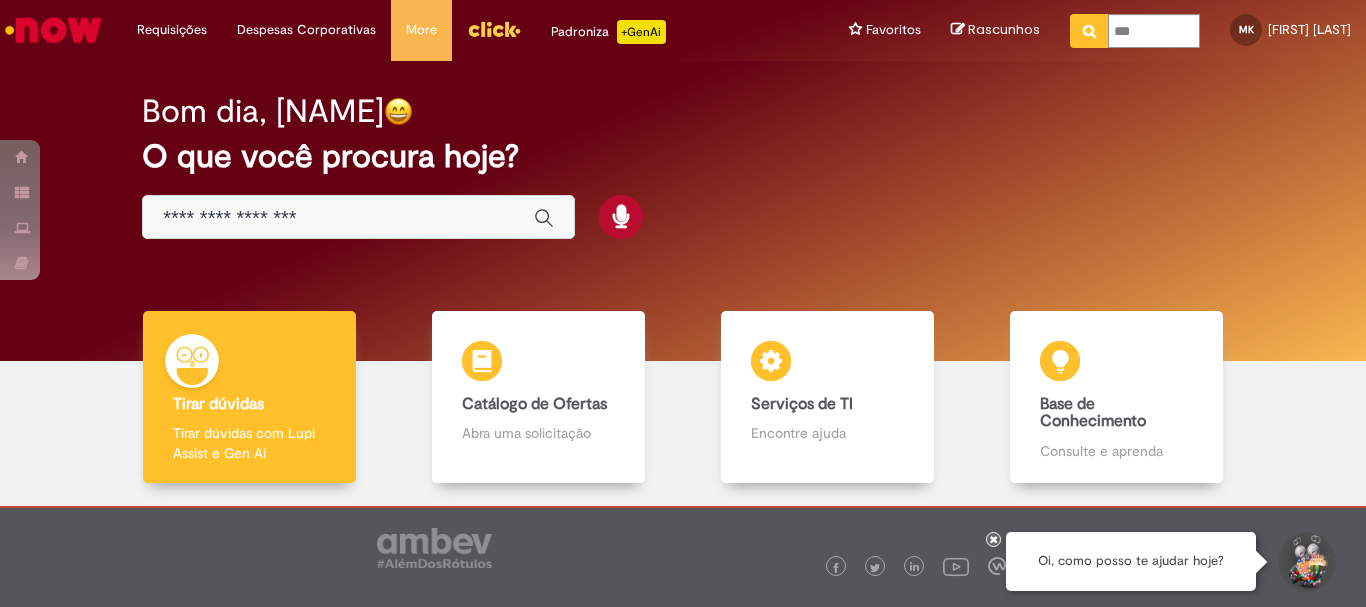 click at bounding box center (358, 217) 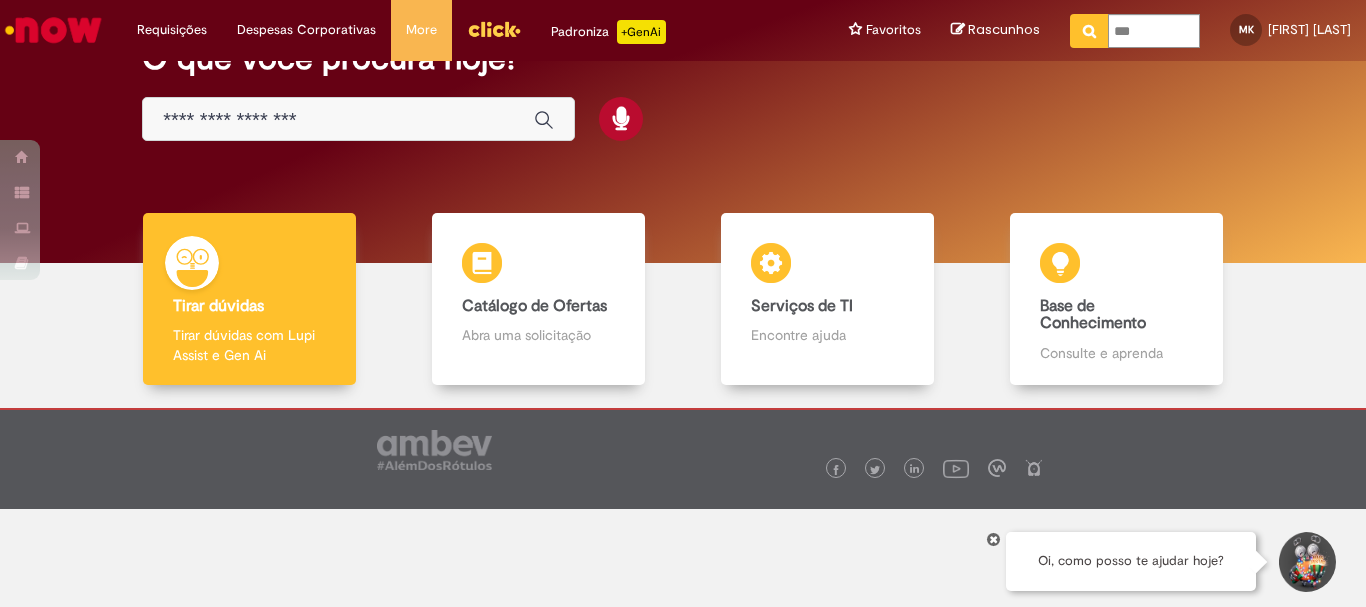 click at bounding box center (338, 120) 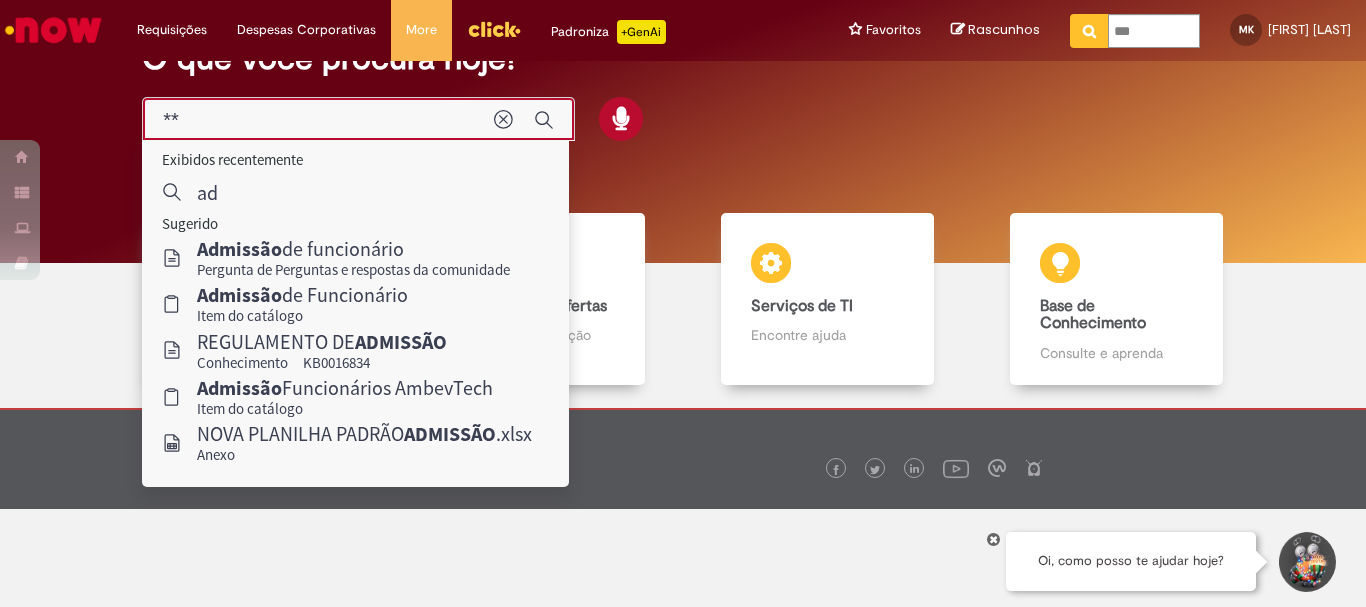 type on "*" 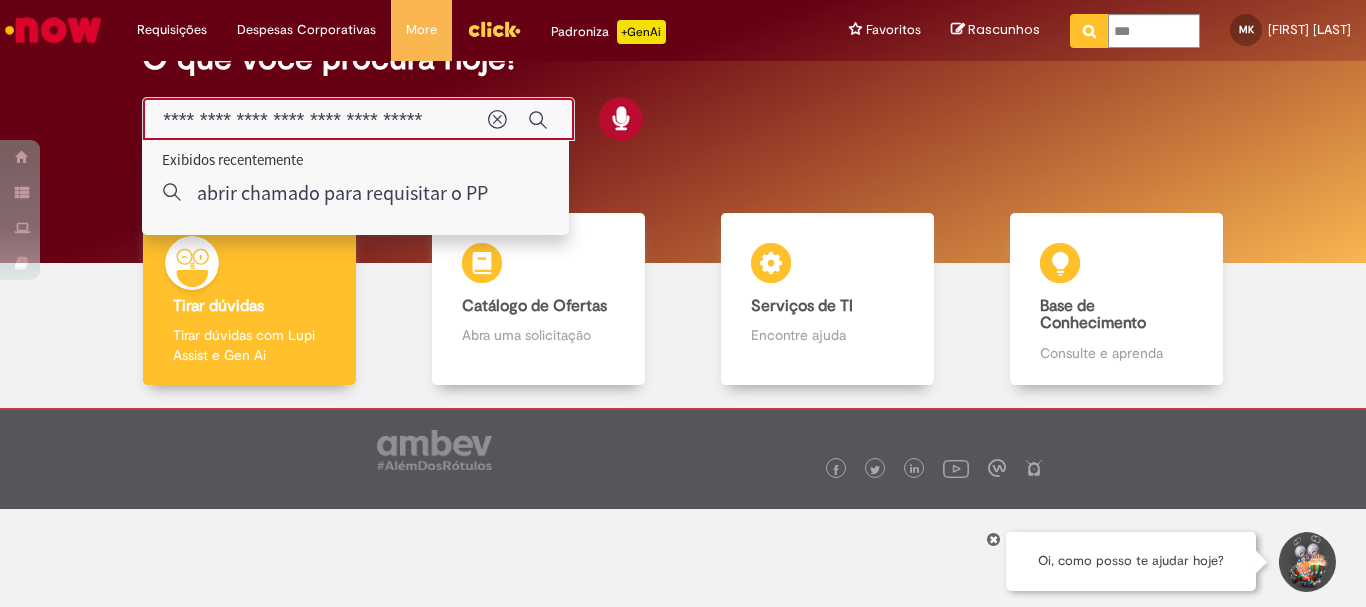 scroll, scrollTop: 0, scrollLeft: 18, axis: horizontal 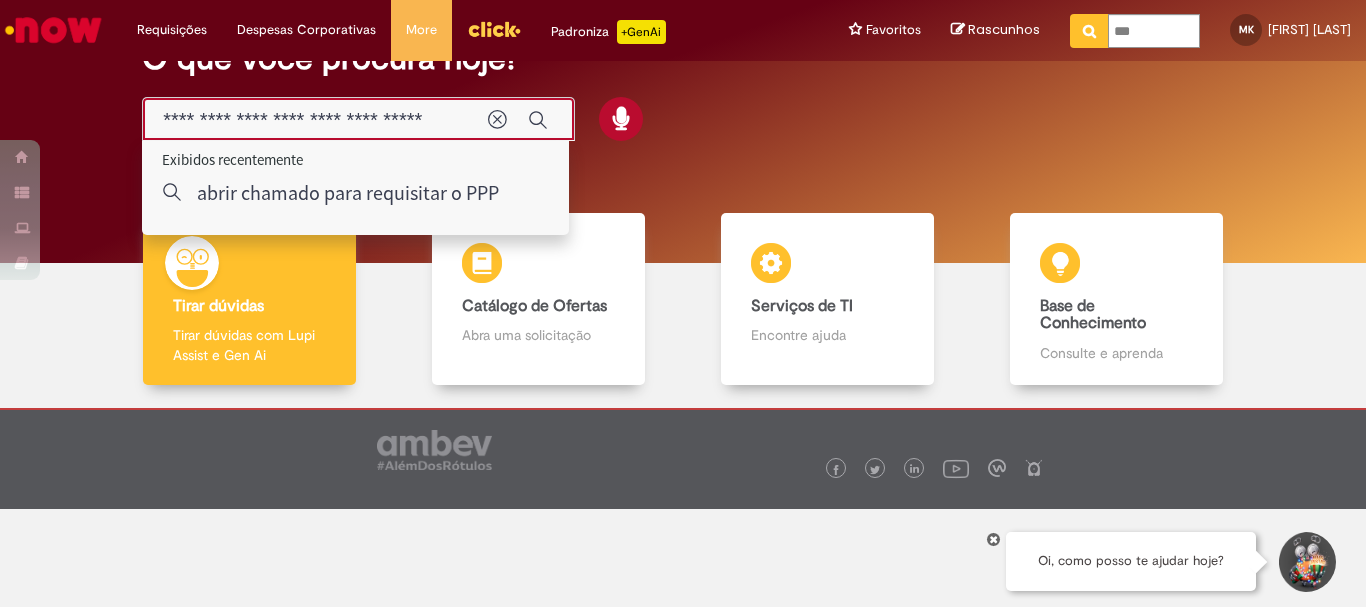 type on "**********" 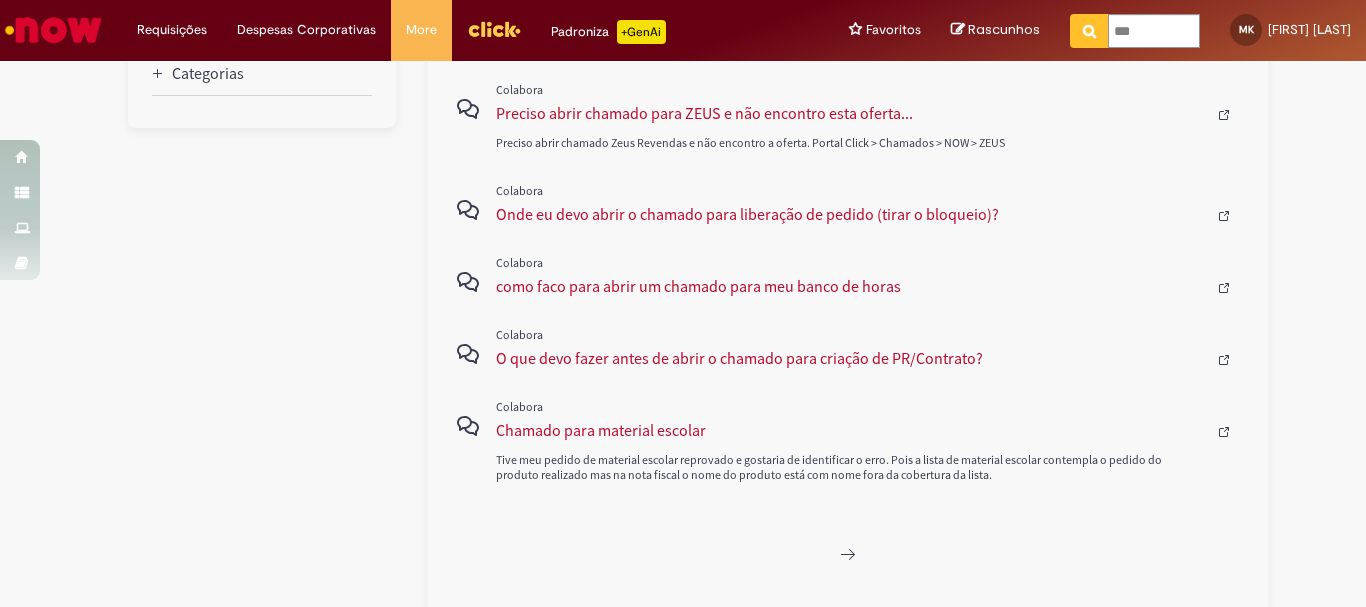scroll, scrollTop: 807, scrollLeft: 0, axis: vertical 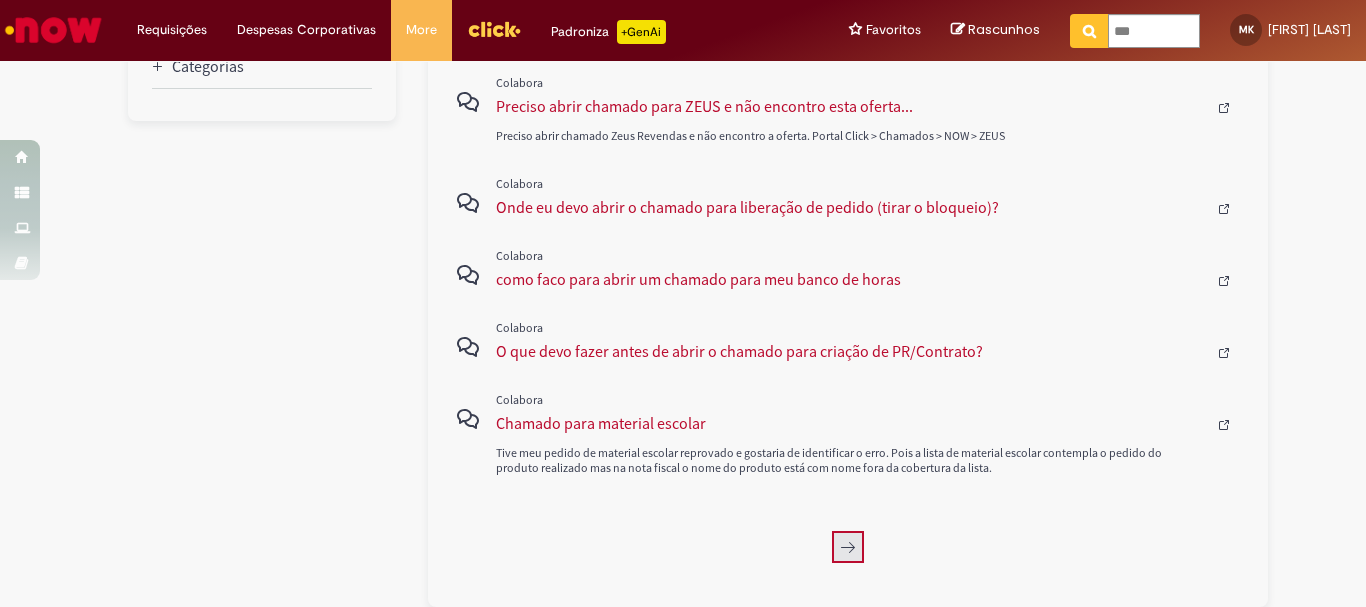 click 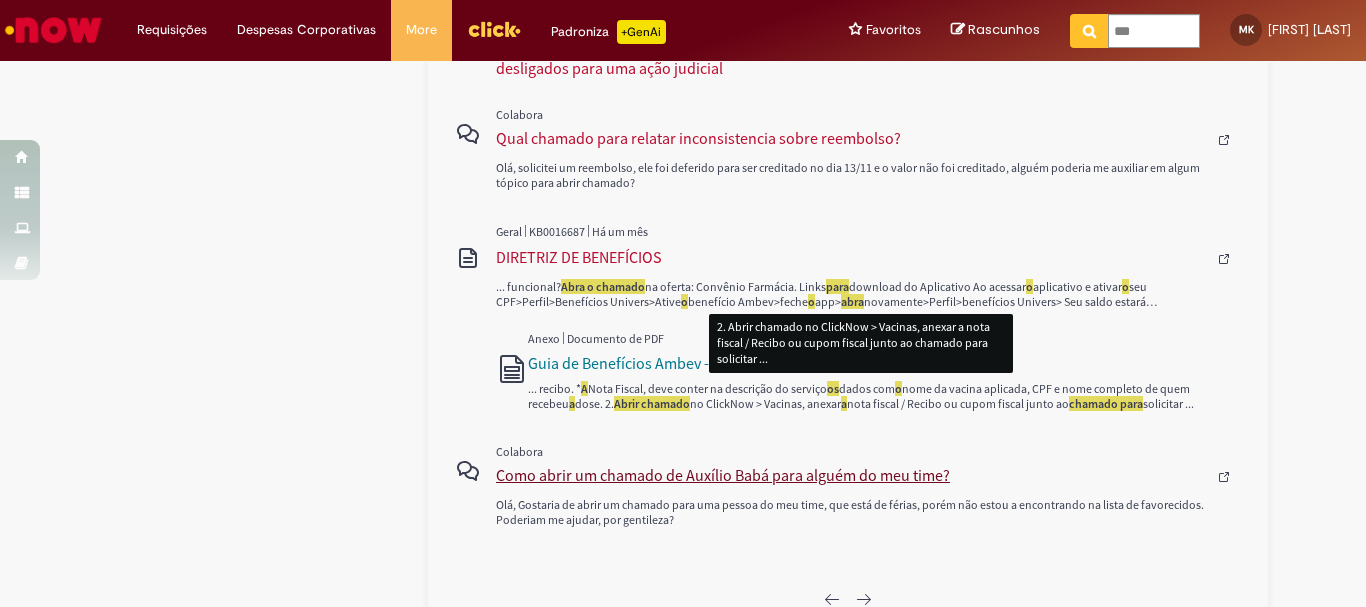 scroll, scrollTop: 1159, scrollLeft: 0, axis: vertical 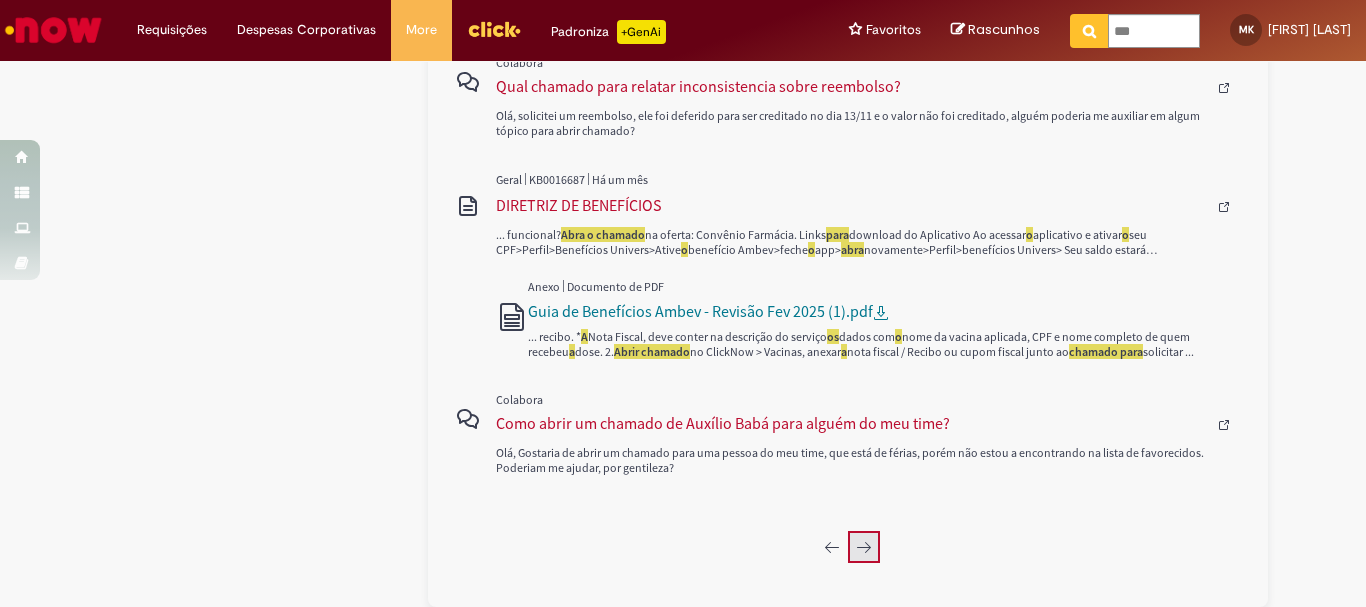 click 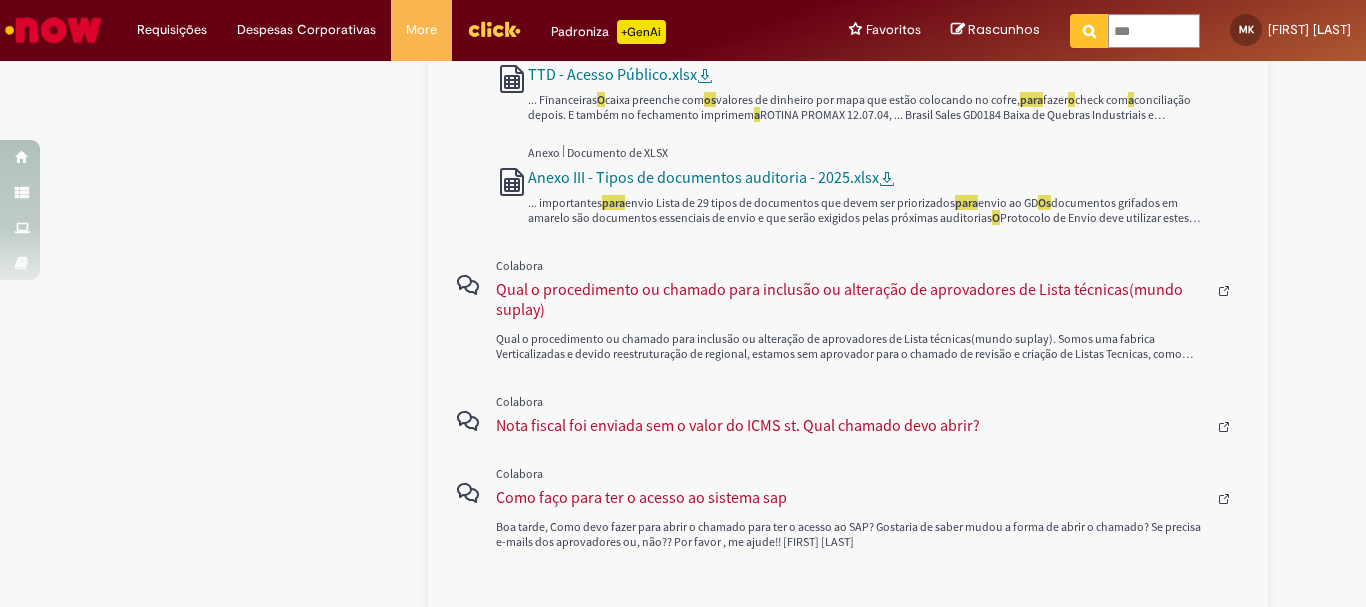 scroll, scrollTop: 1563, scrollLeft: 0, axis: vertical 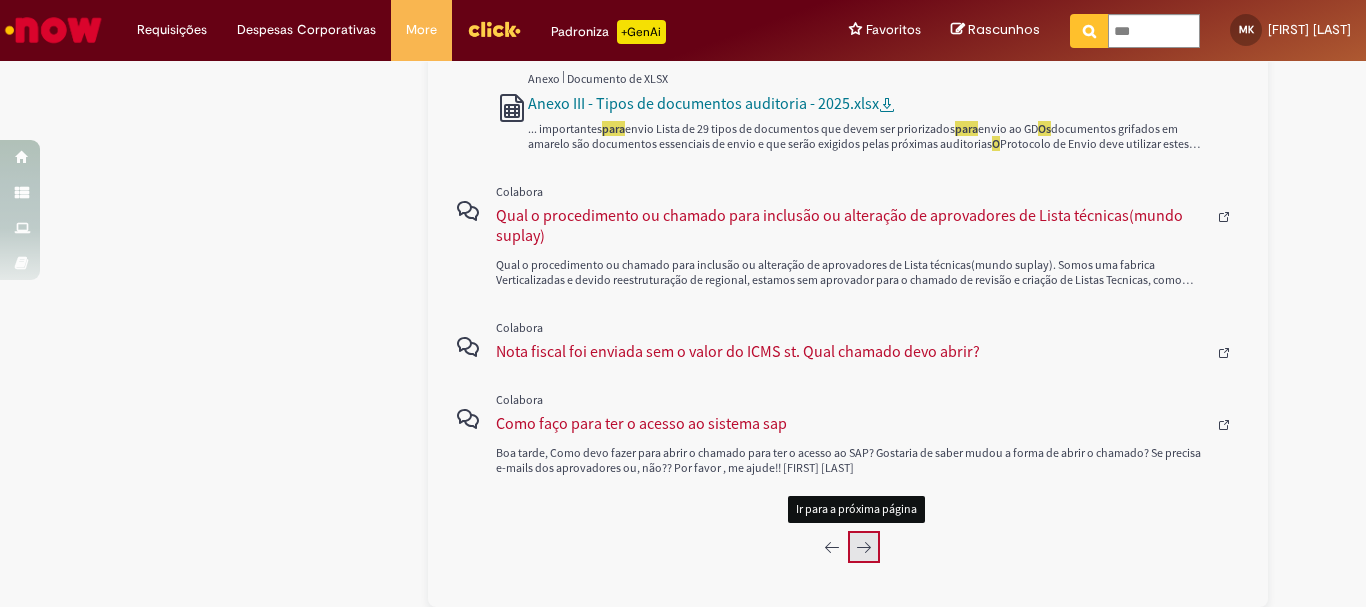 click at bounding box center (864, 547) 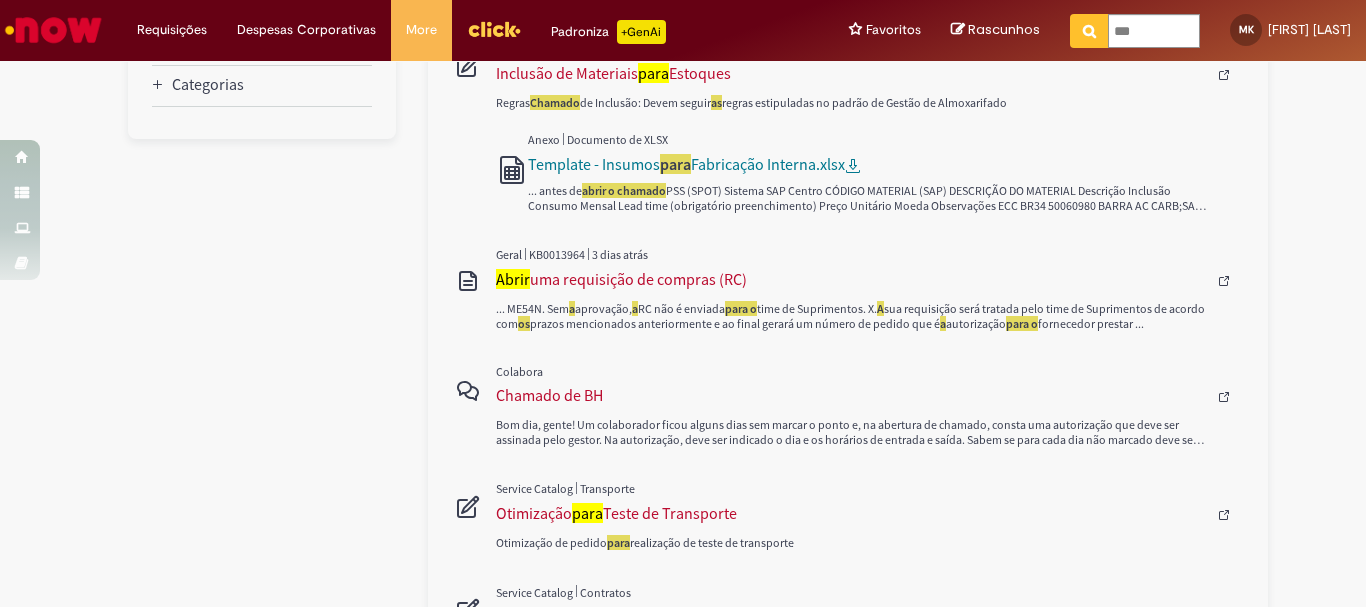 scroll, scrollTop: 968, scrollLeft: 0, axis: vertical 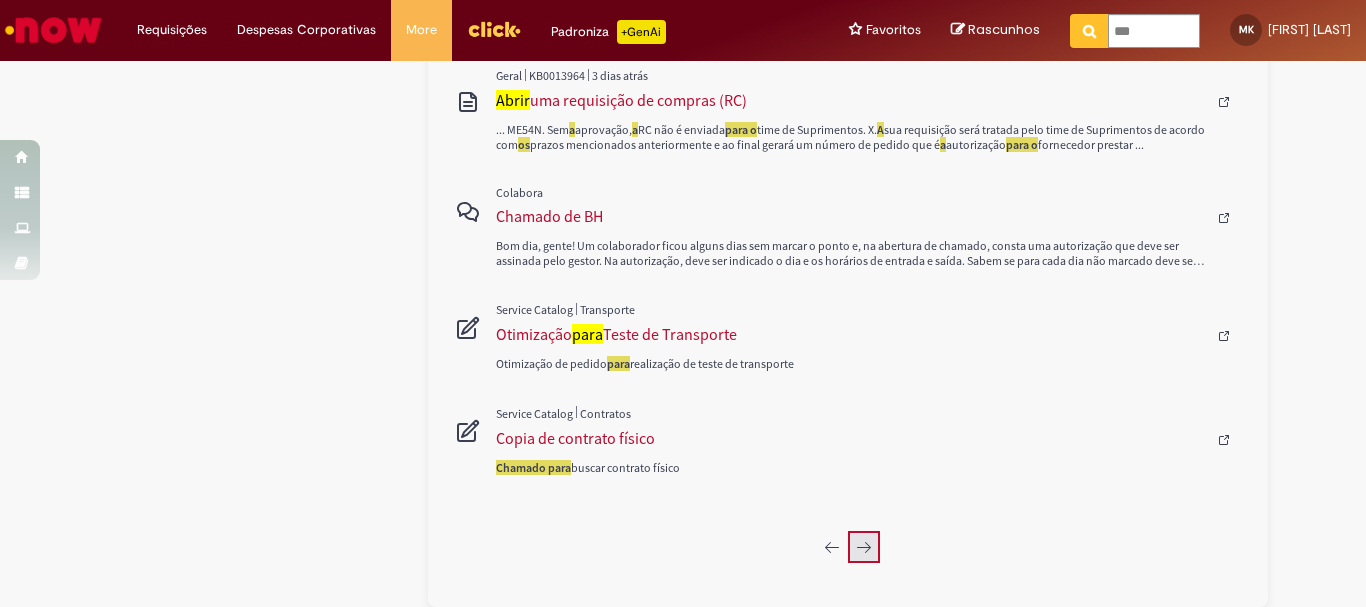 click at bounding box center (864, 547) 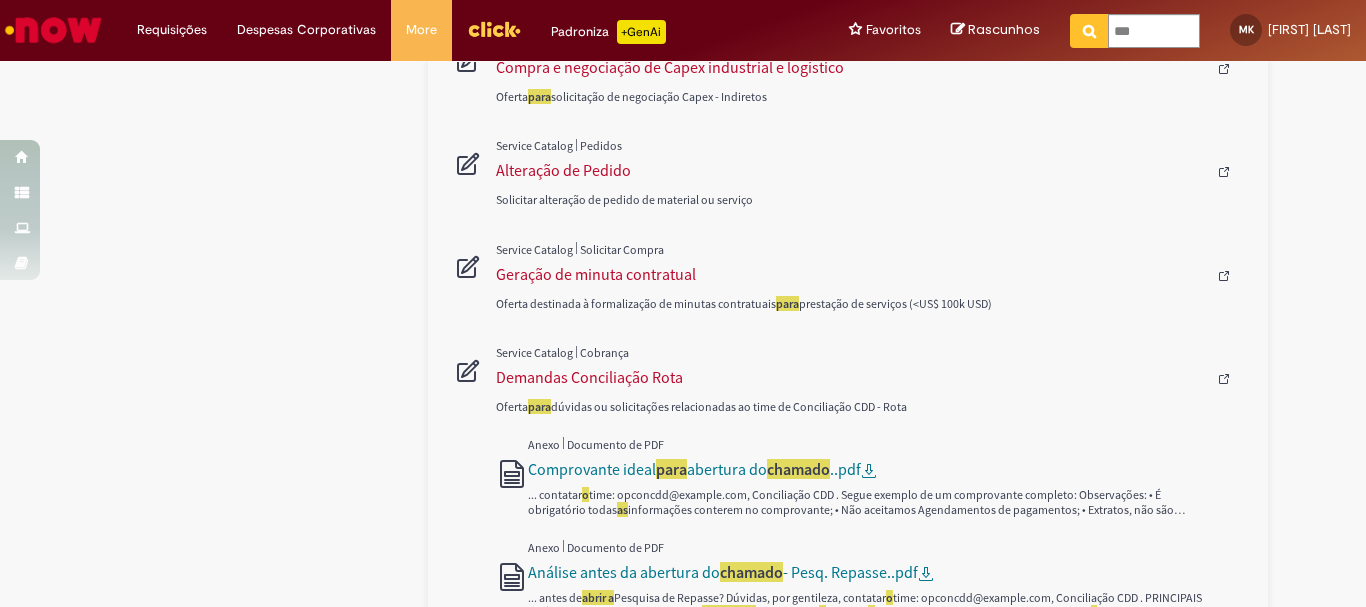 scroll, scrollTop: 1234, scrollLeft: 0, axis: vertical 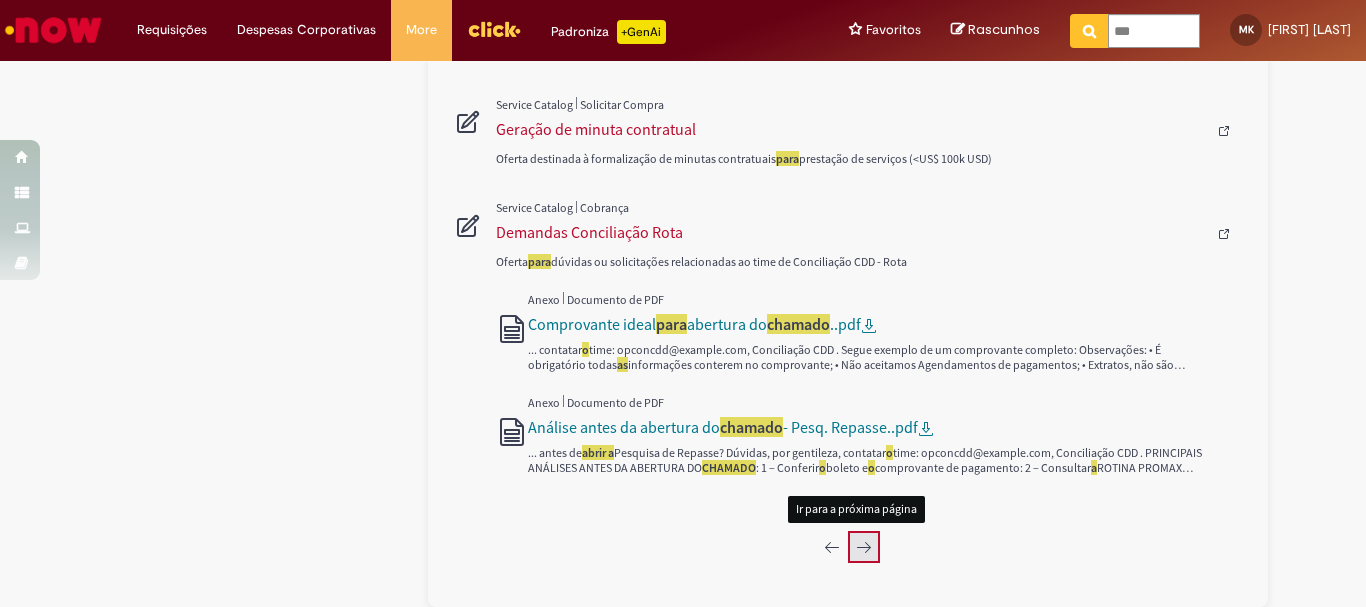 click 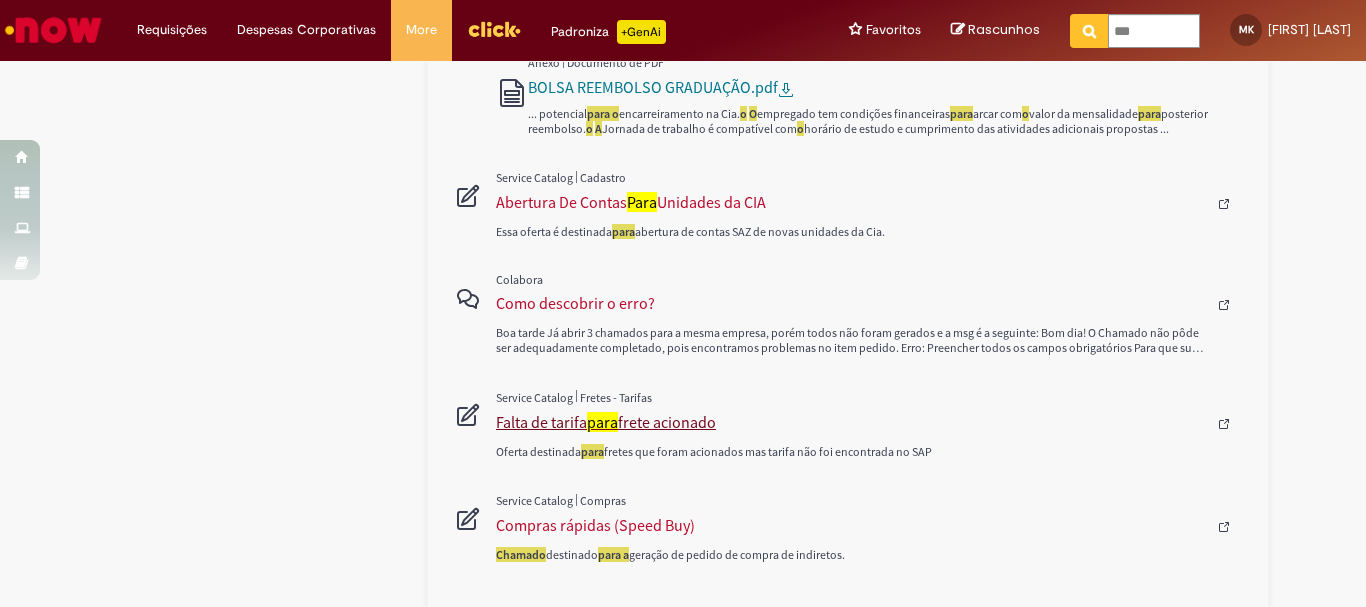 scroll, scrollTop: 1176, scrollLeft: 0, axis: vertical 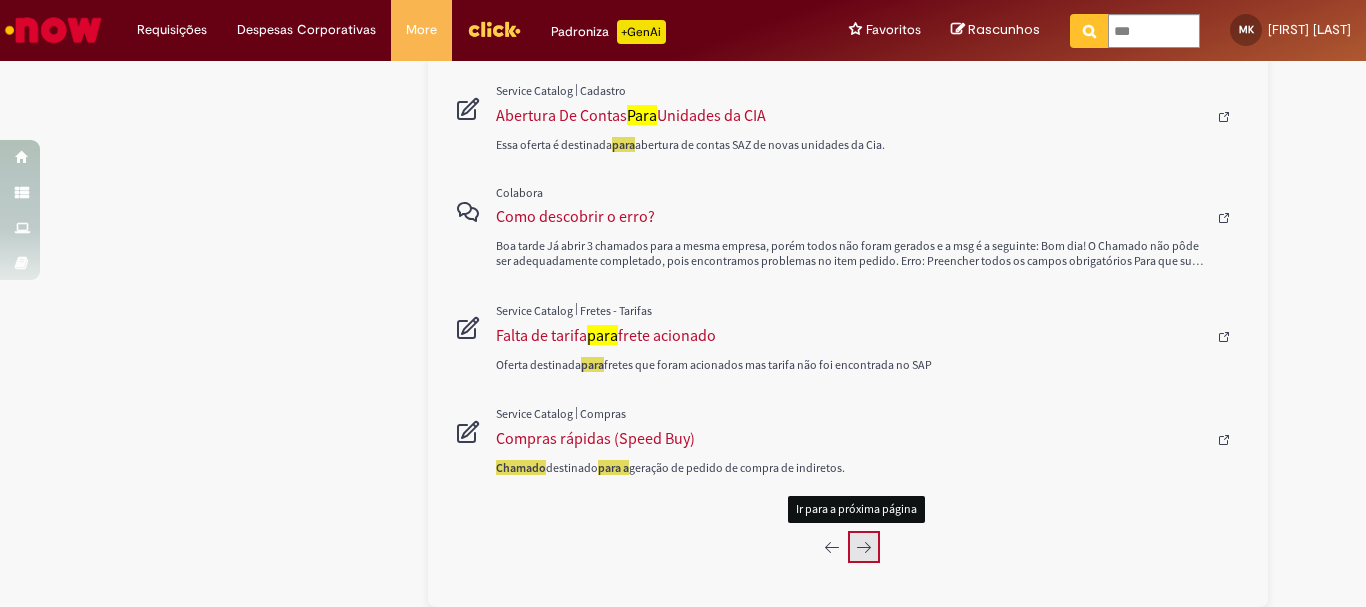 click 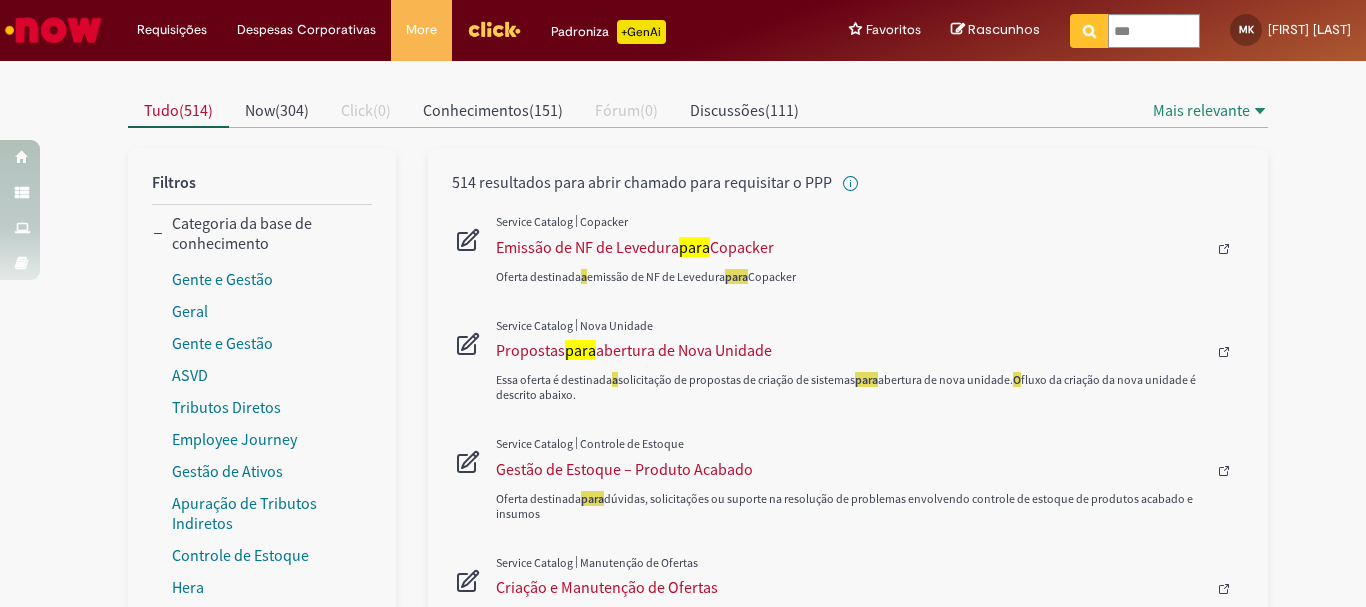 scroll, scrollTop: 63, scrollLeft: 0, axis: vertical 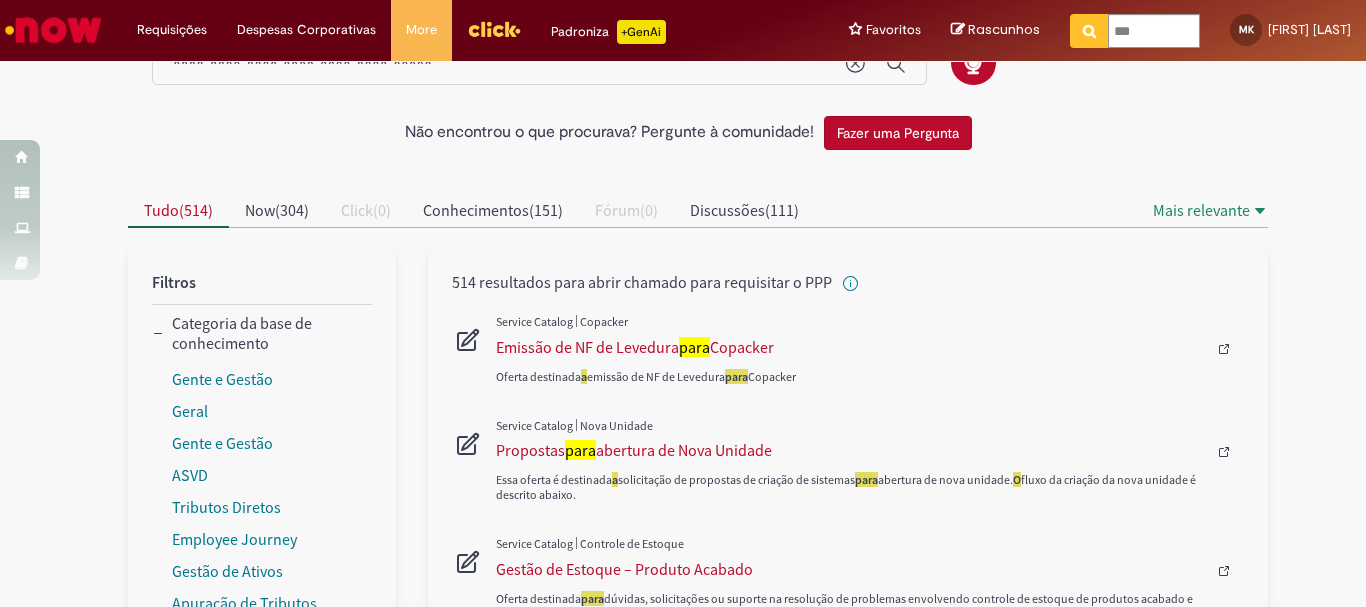 click on "Fazer uma Pergunta" at bounding box center (898, 133) 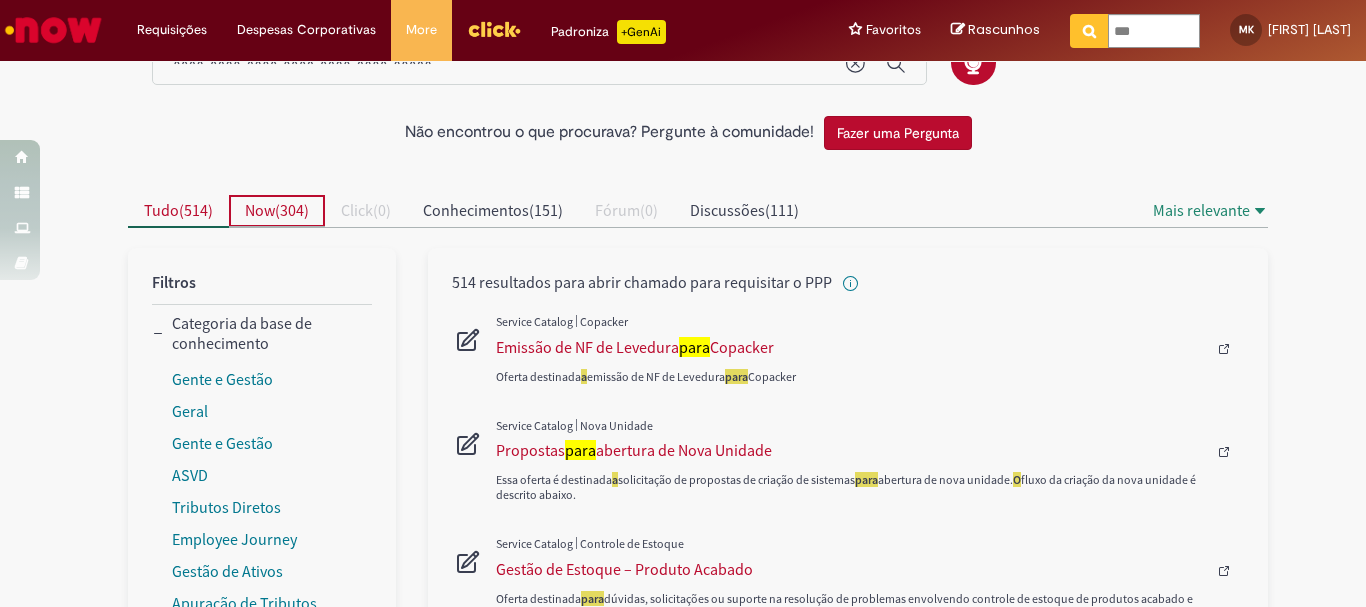 click on "304" at bounding box center [292, 210] 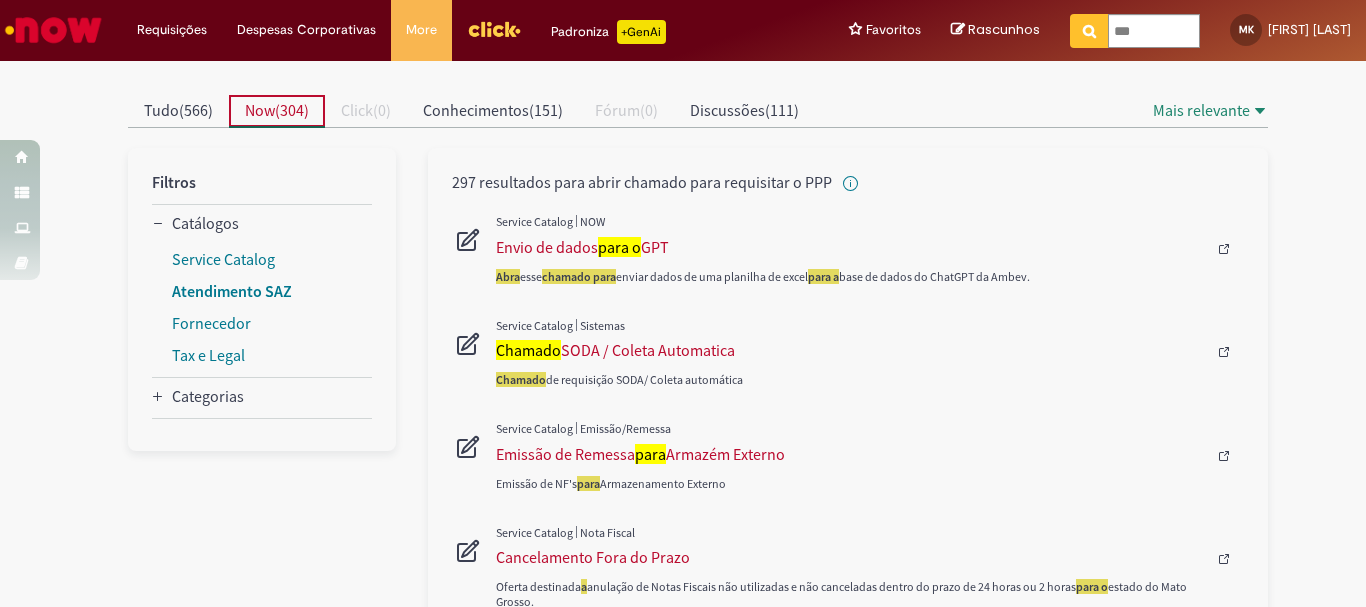 scroll, scrollTop: 0, scrollLeft: 0, axis: both 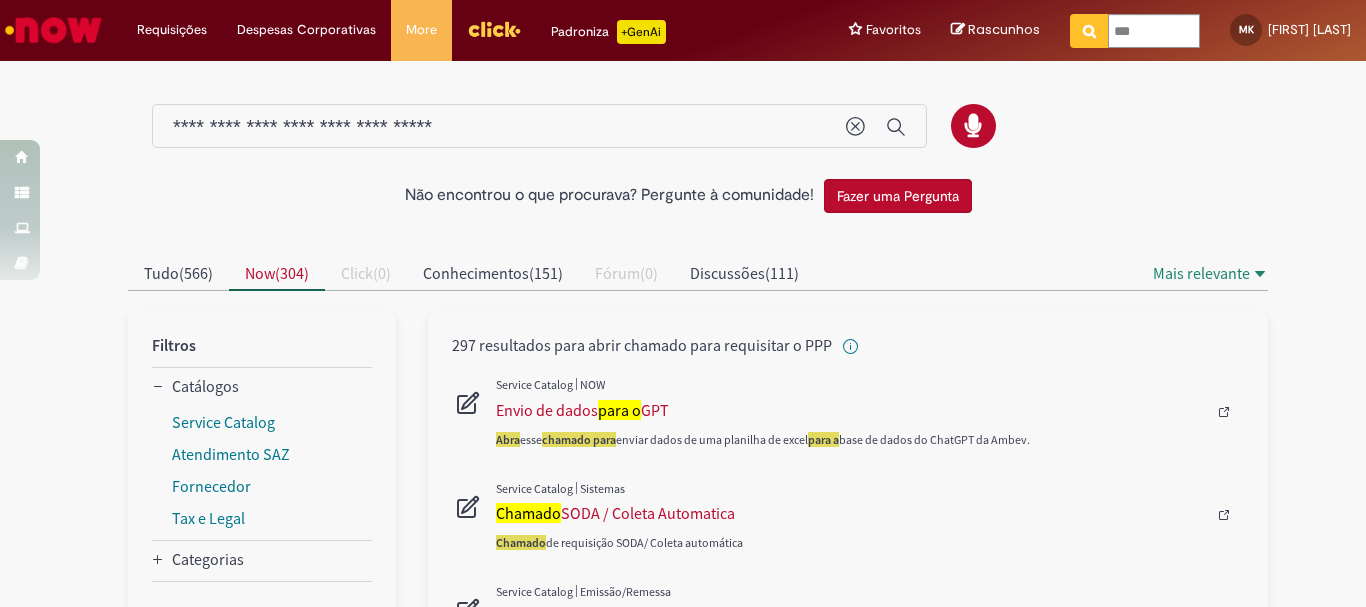 click on "Fazer uma Pergunta" at bounding box center [898, 196] 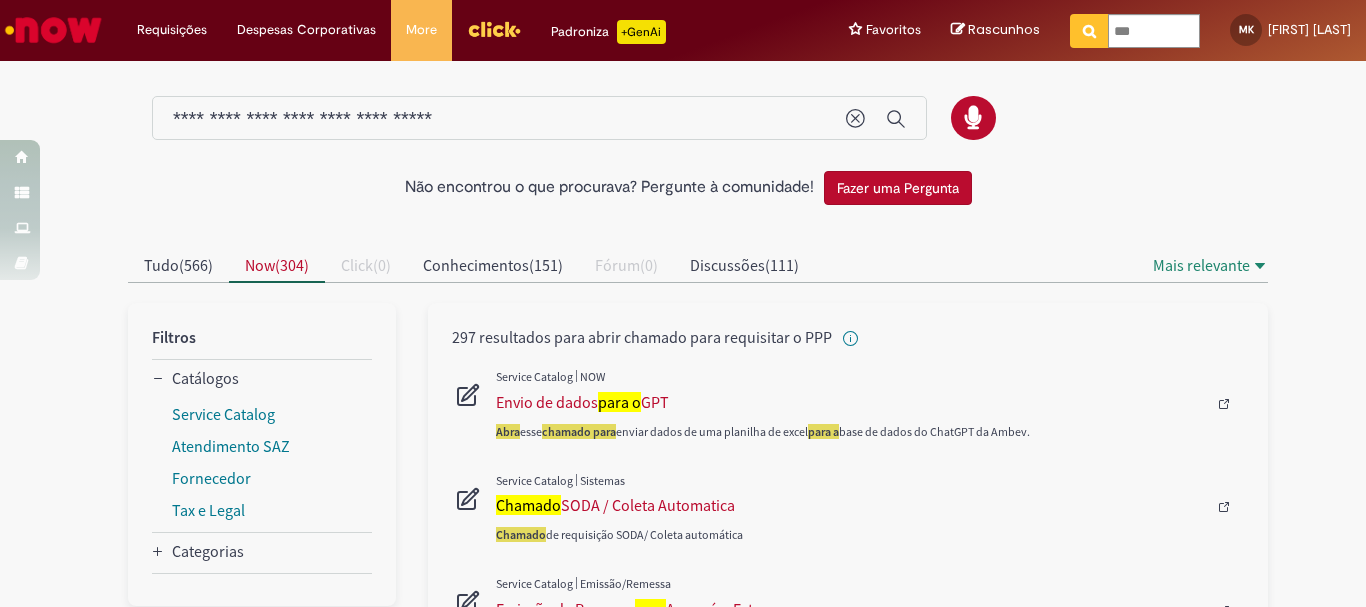 scroll, scrollTop: 0, scrollLeft: 0, axis: both 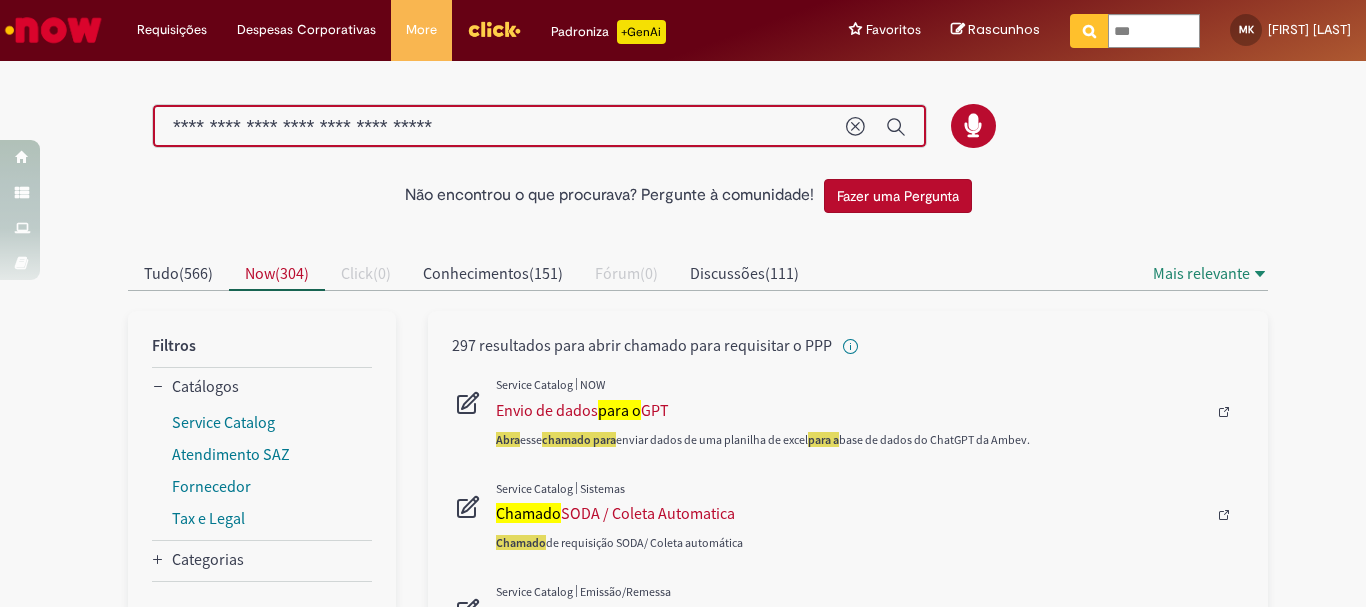 click on "**********" at bounding box center [499, 127] 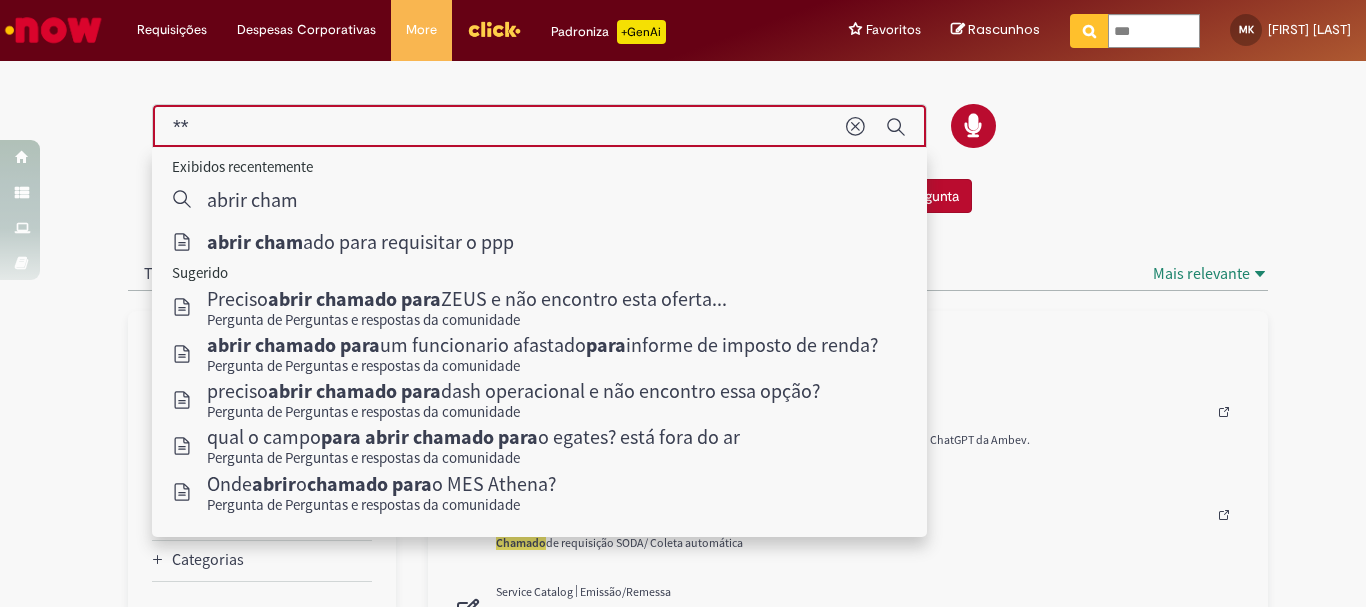 type on "*" 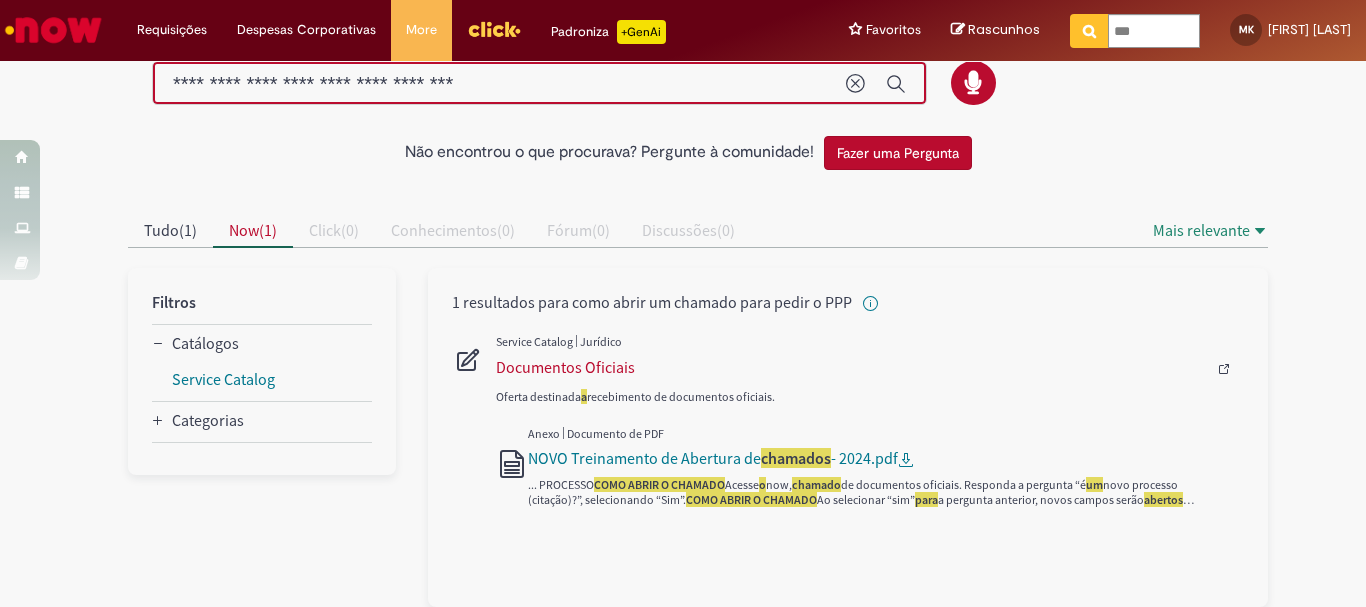 scroll, scrollTop: 0, scrollLeft: 0, axis: both 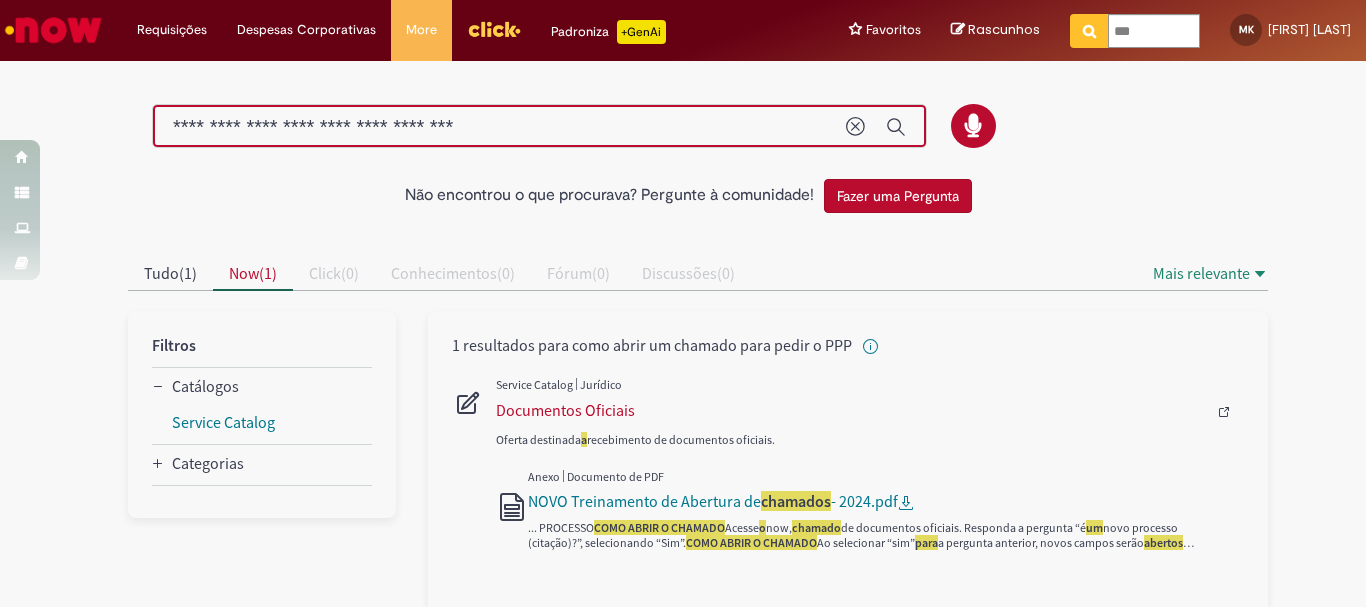 click on "**********" at bounding box center [499, 127] 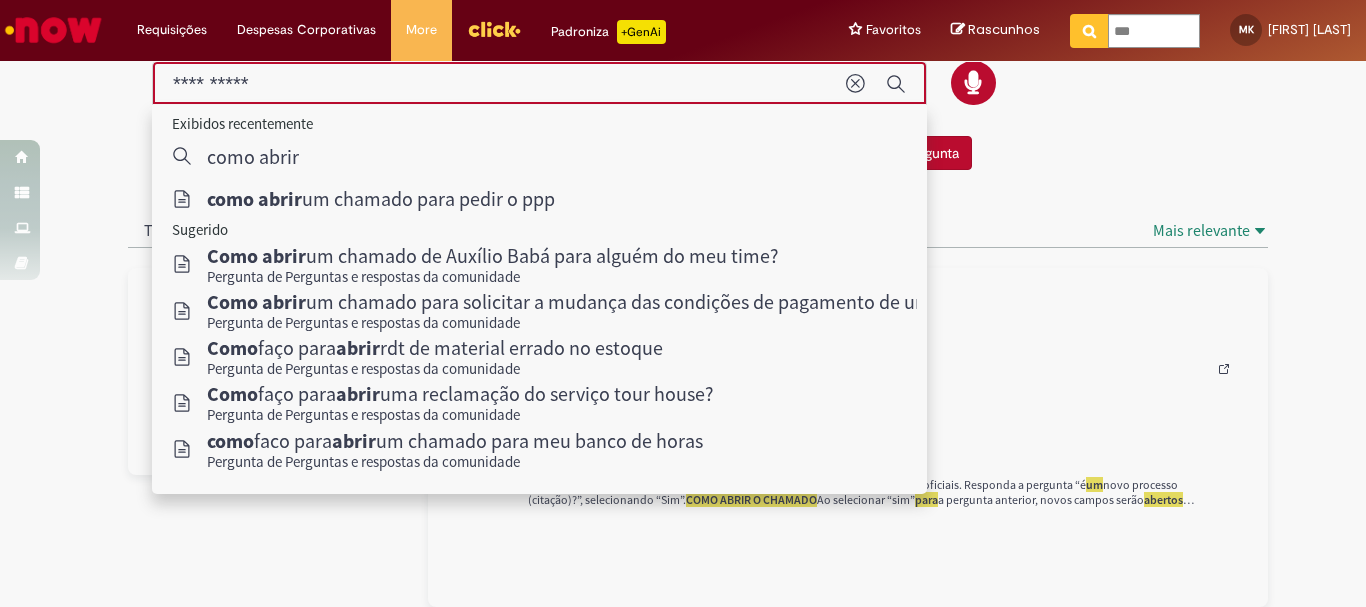 scroll, scrollTop: 0, scrollLeft: 0, axis: both 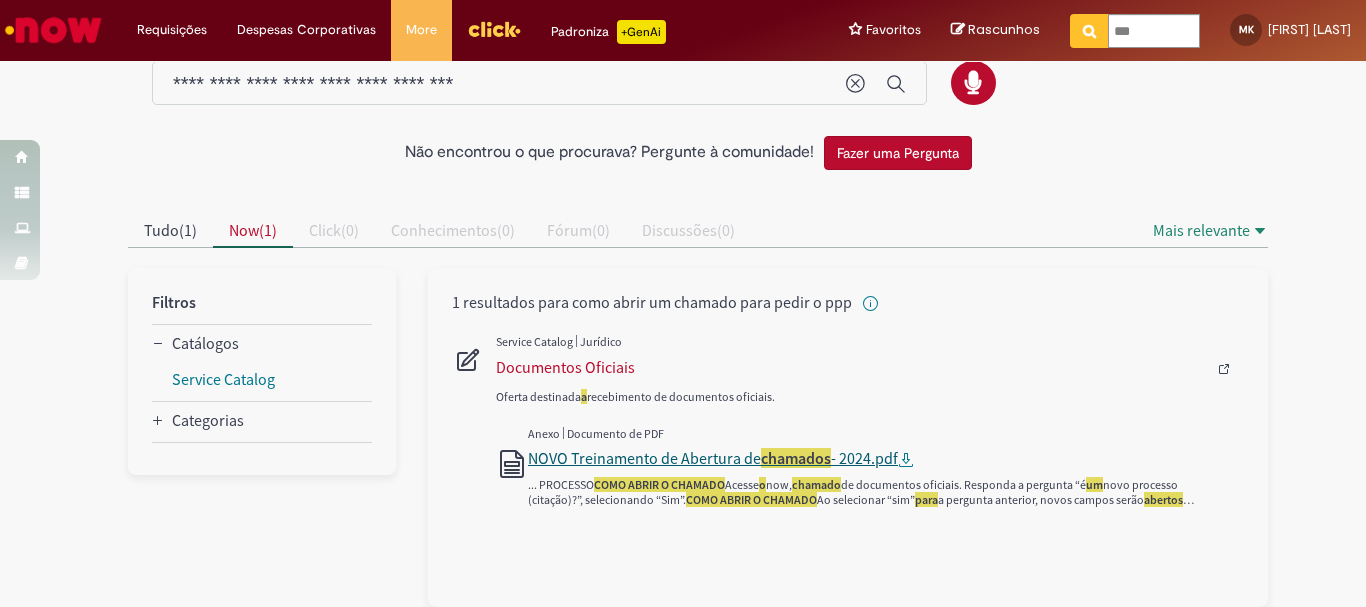 type on "**********" 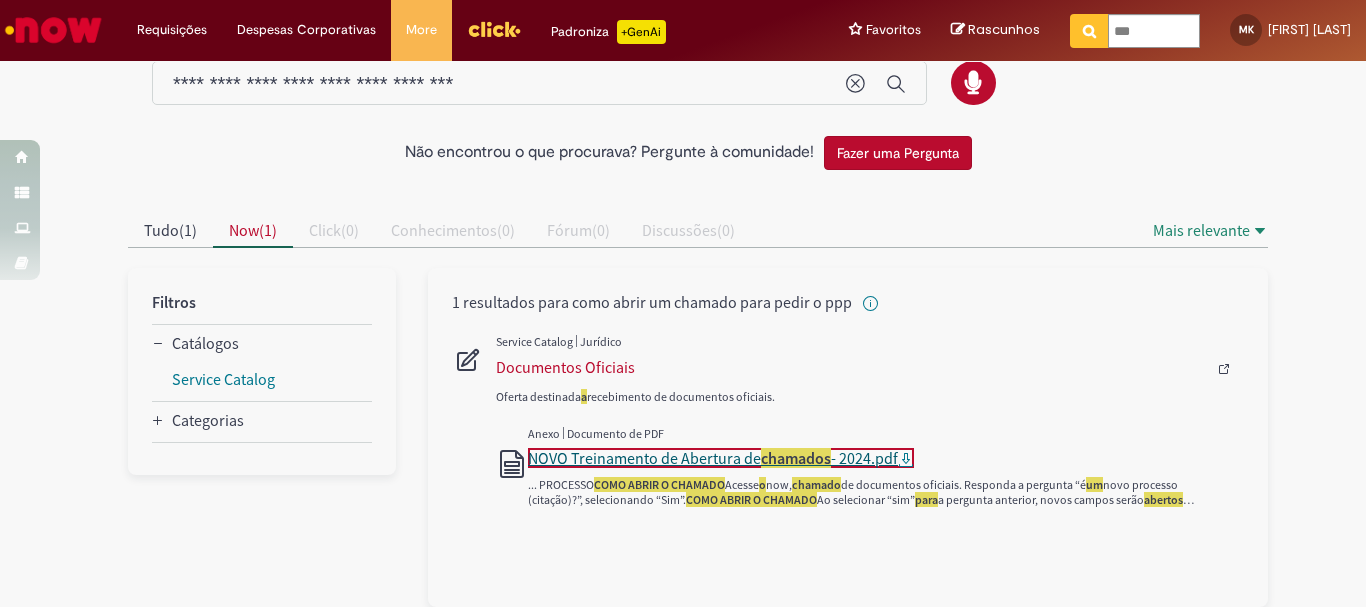 click on "NOVO Treinamento de Abertura de  chamados  - 2024.pdf" at bounding box center (713, 458) 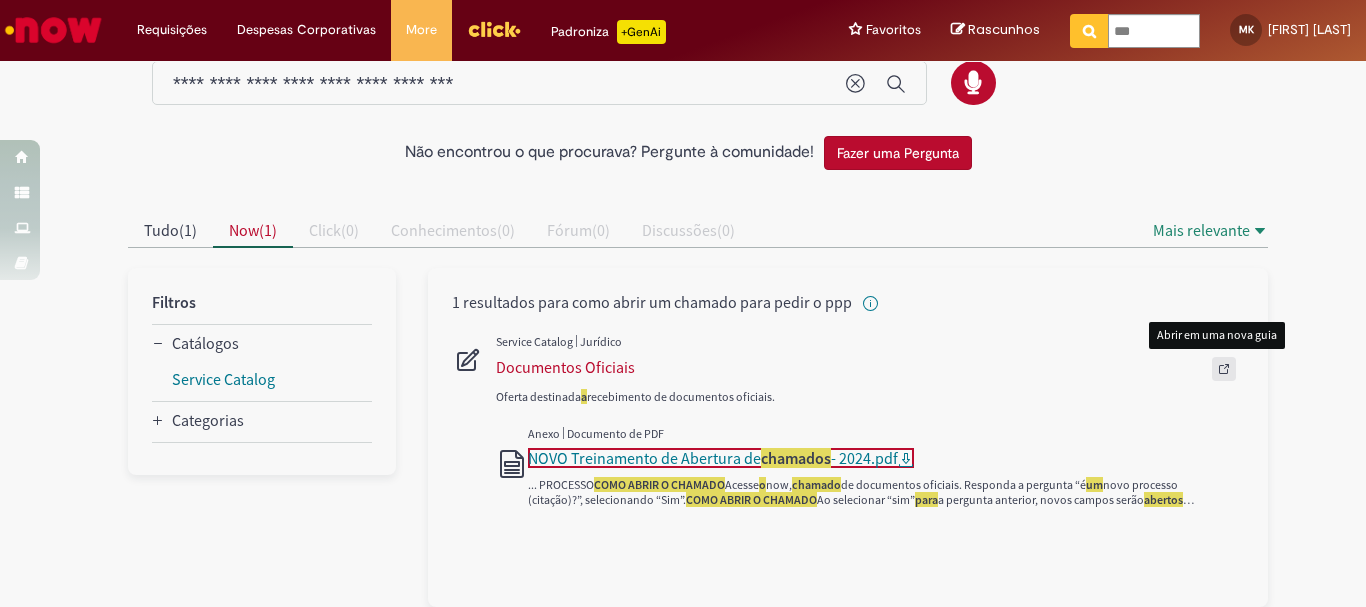 click 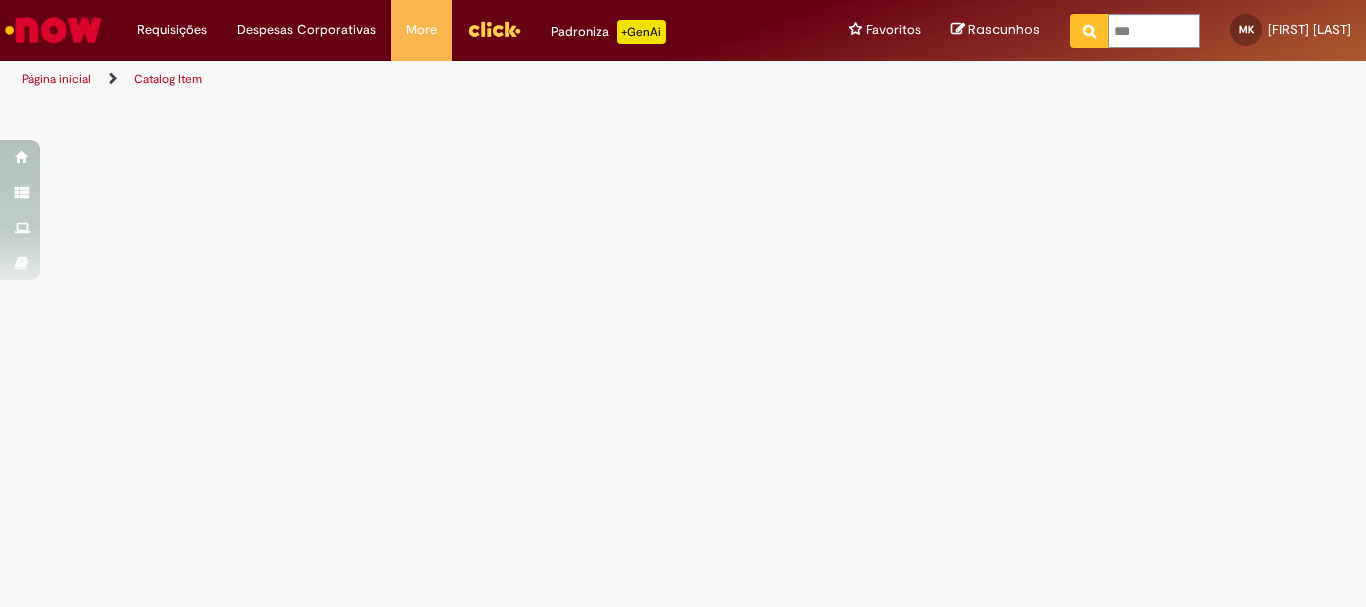scroll, scrollTop: 0, scrollLeft: 0, axis: both 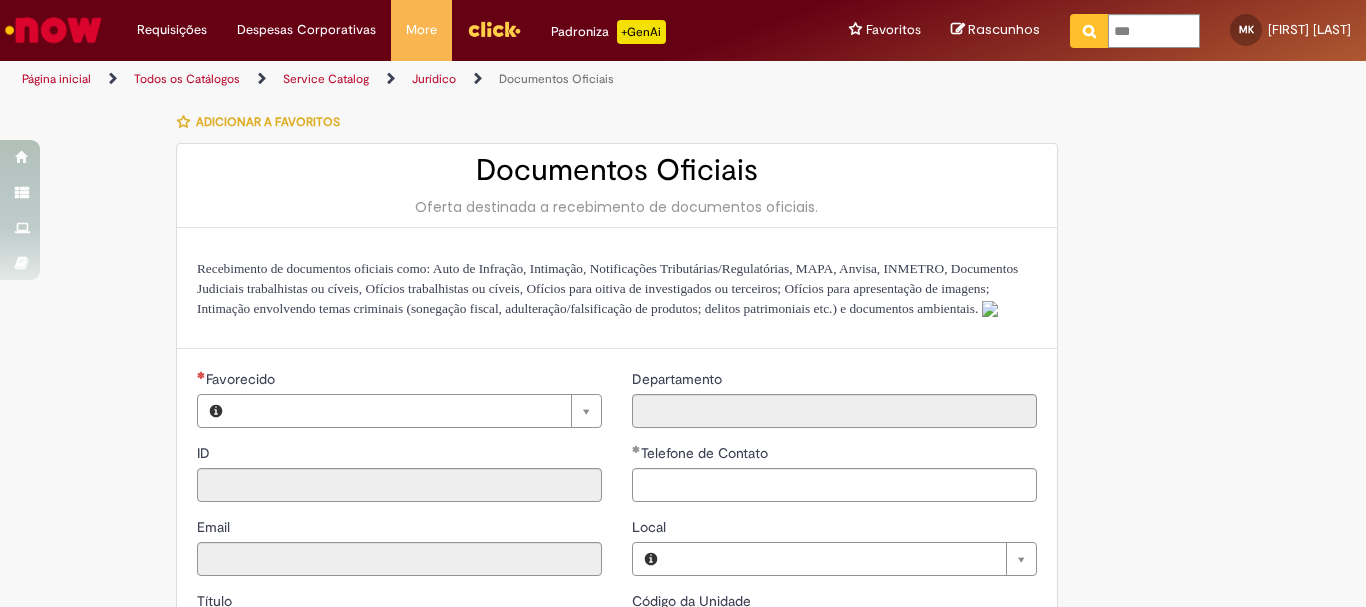 type on "********" 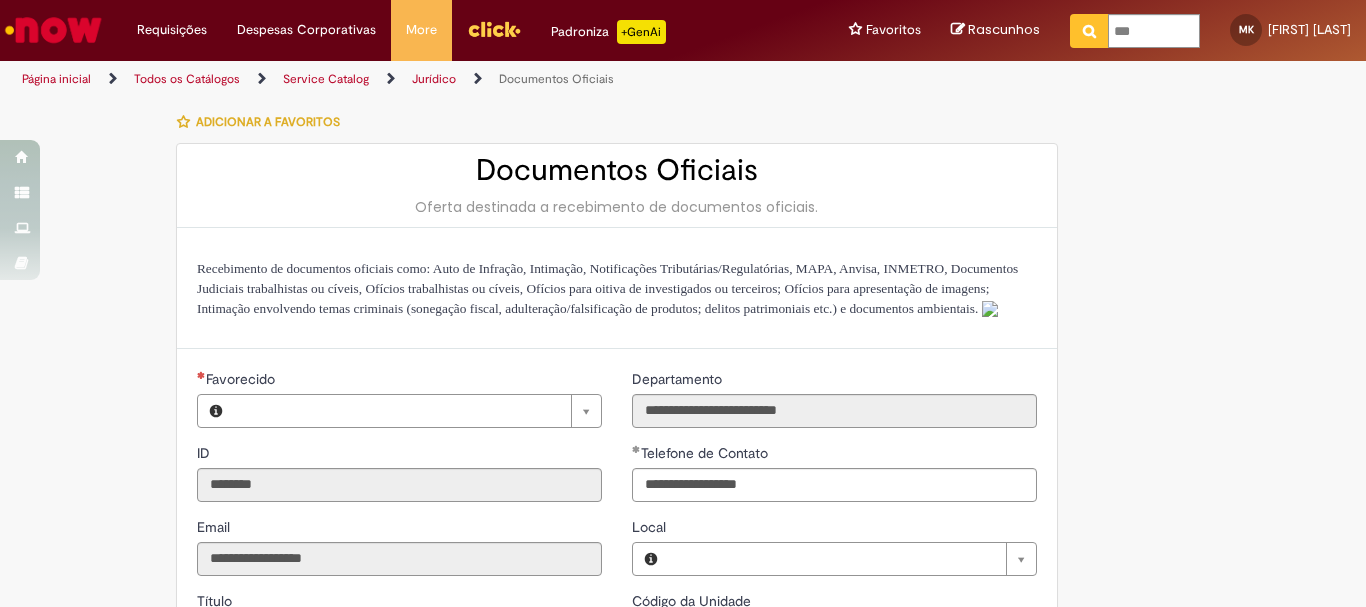 type on "**********" 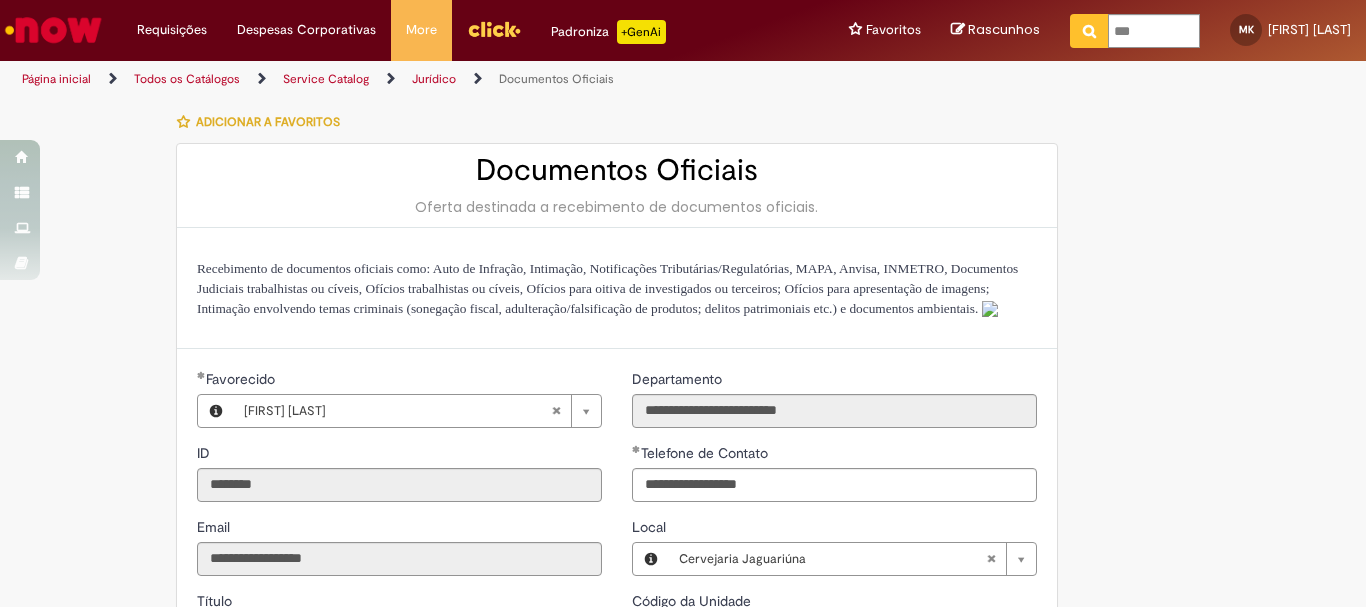 type on "**********" 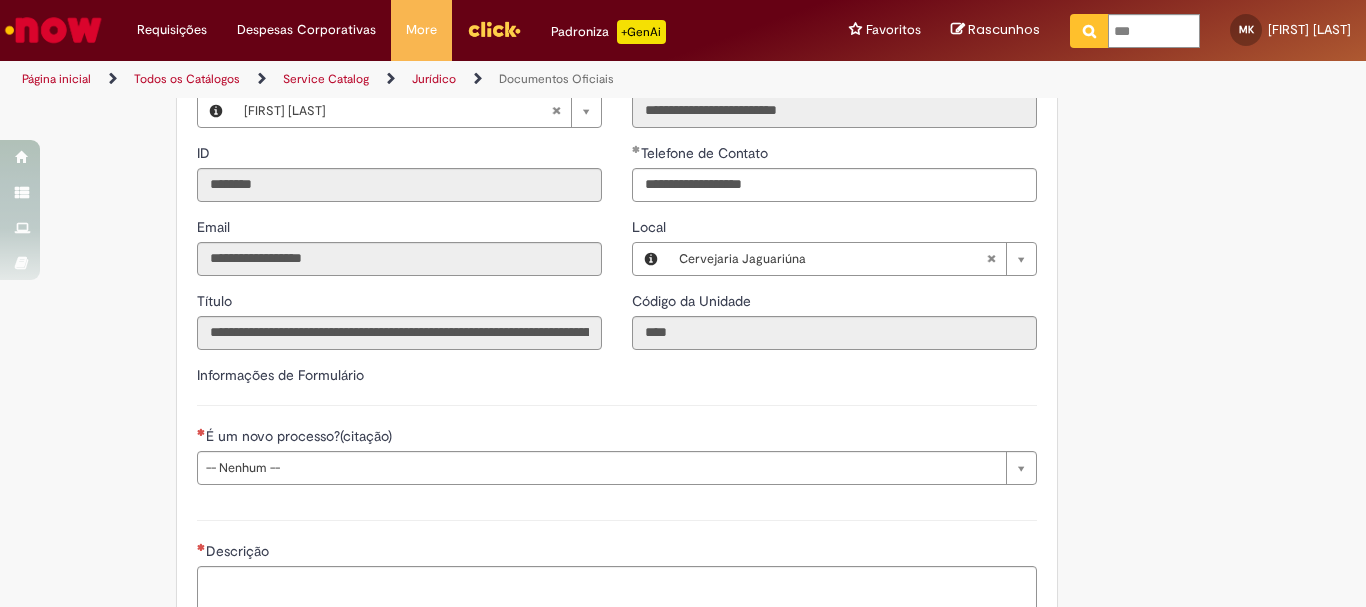 scroll, scrollTop: 400, scrollLeft: 0, axis: vertical 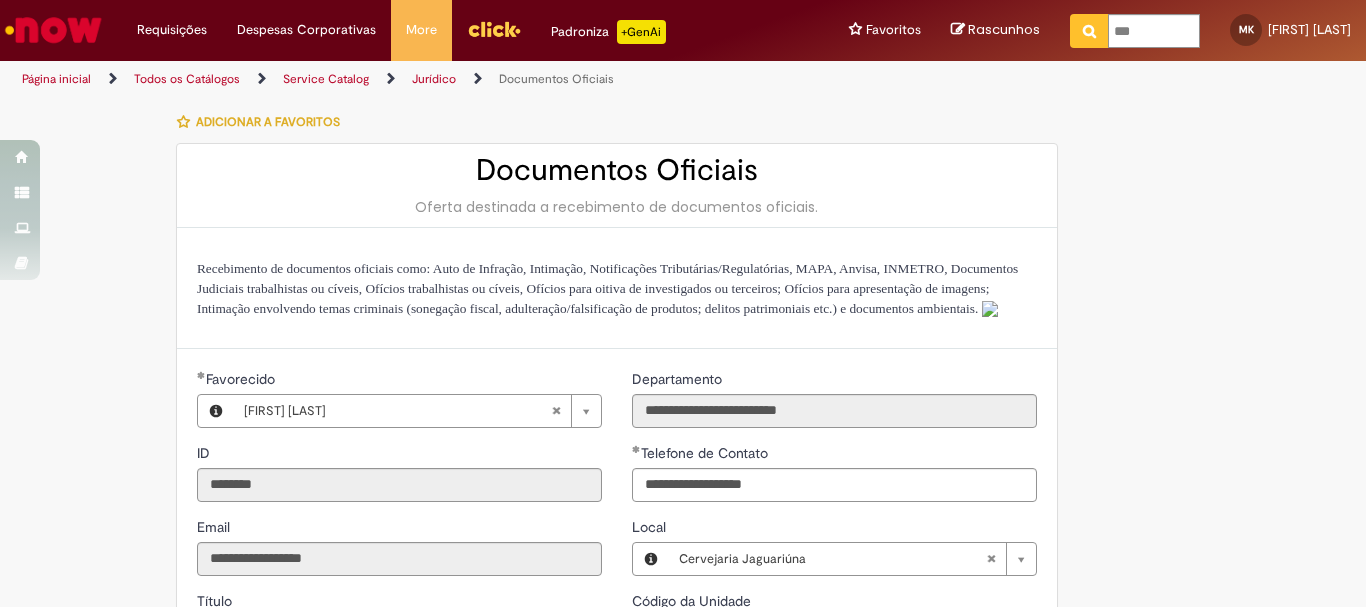 click on "Página inicial" at bounding box center [56, 79] 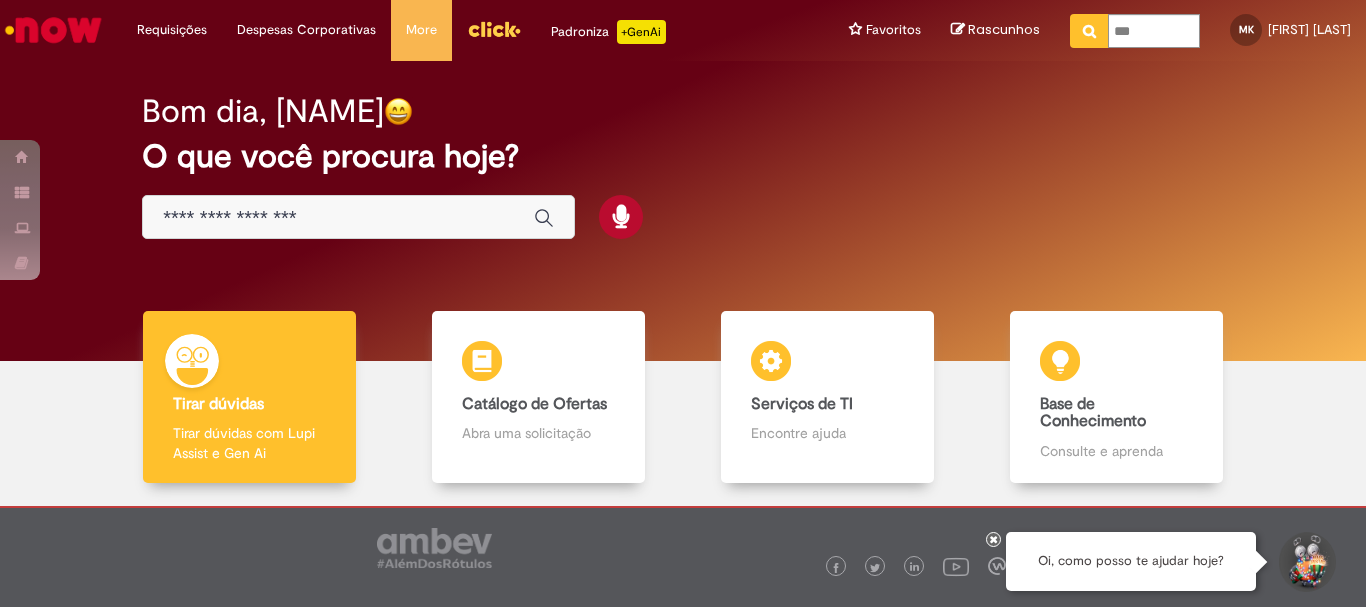 click at bounding box center (338, 218) 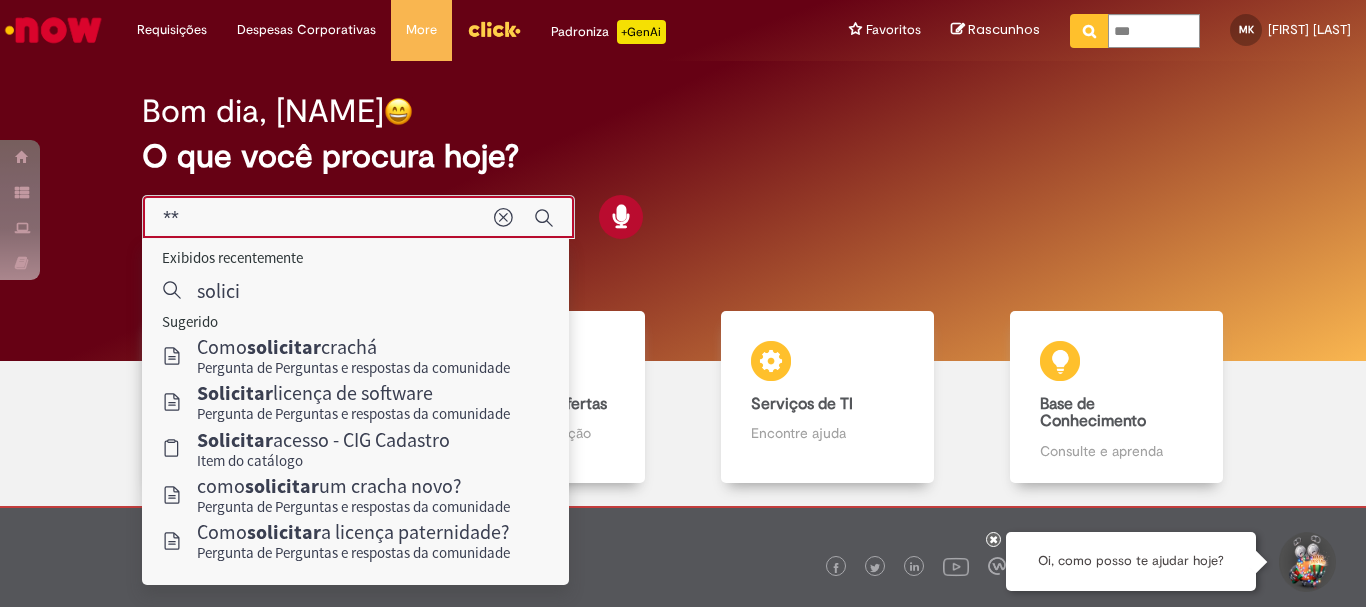 type on "*" 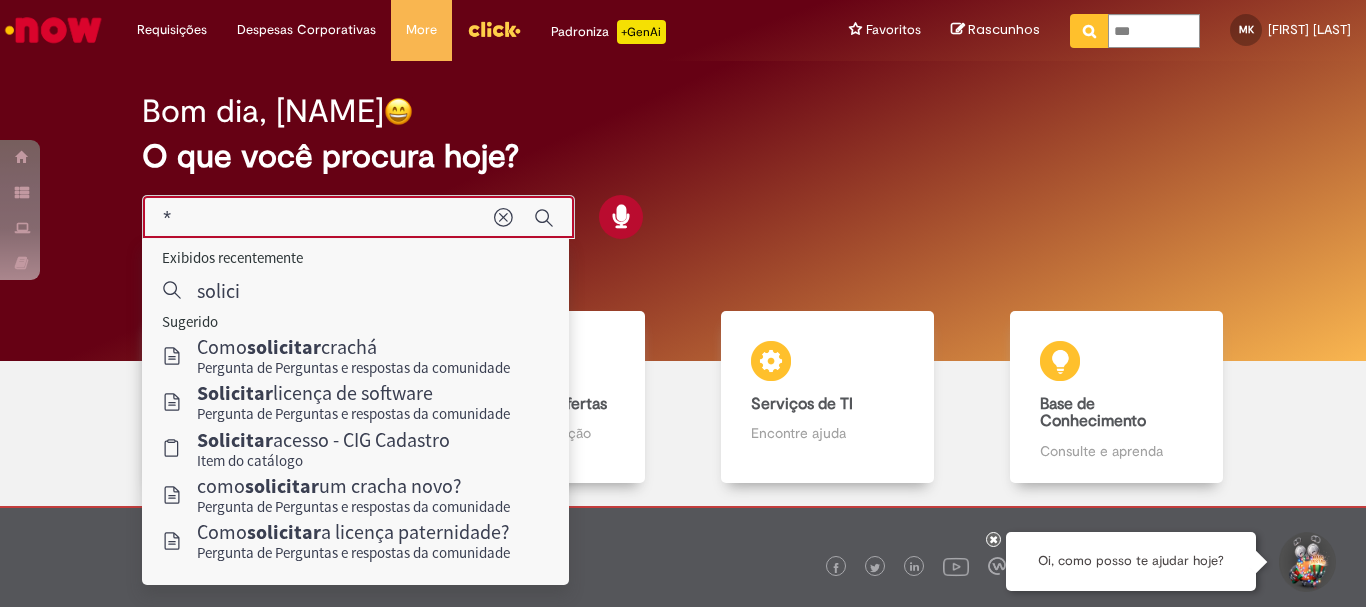 type 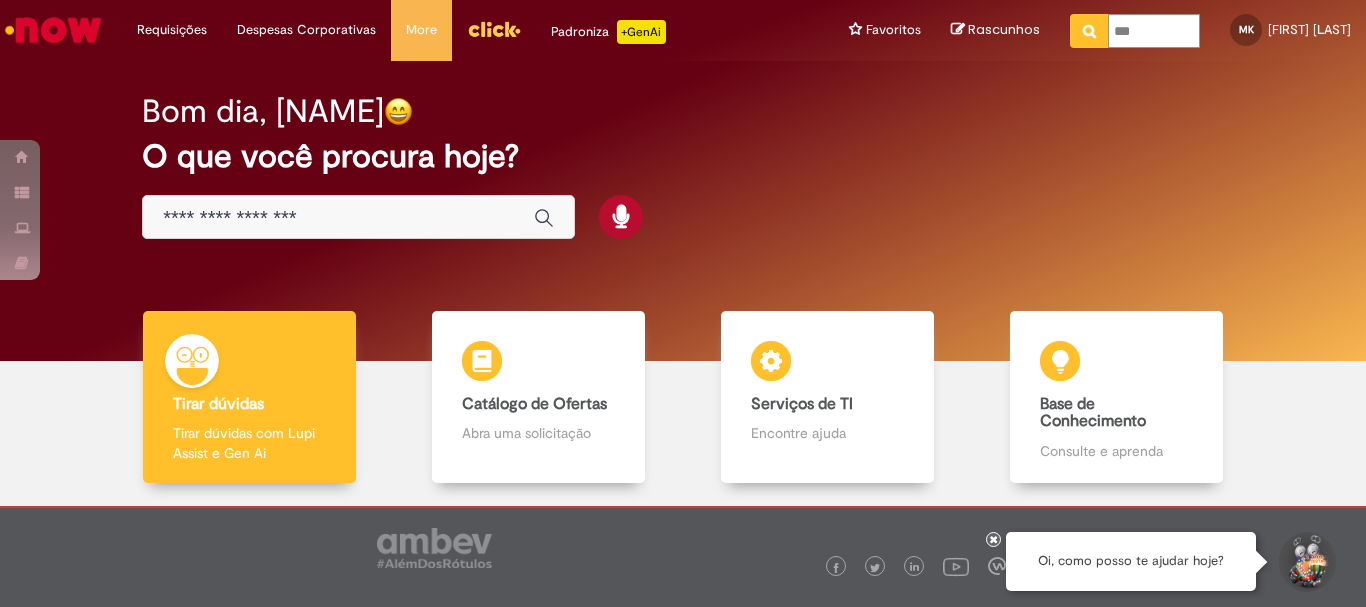 click on "O que você procura hoje?" at bounding box center (683, 156) 